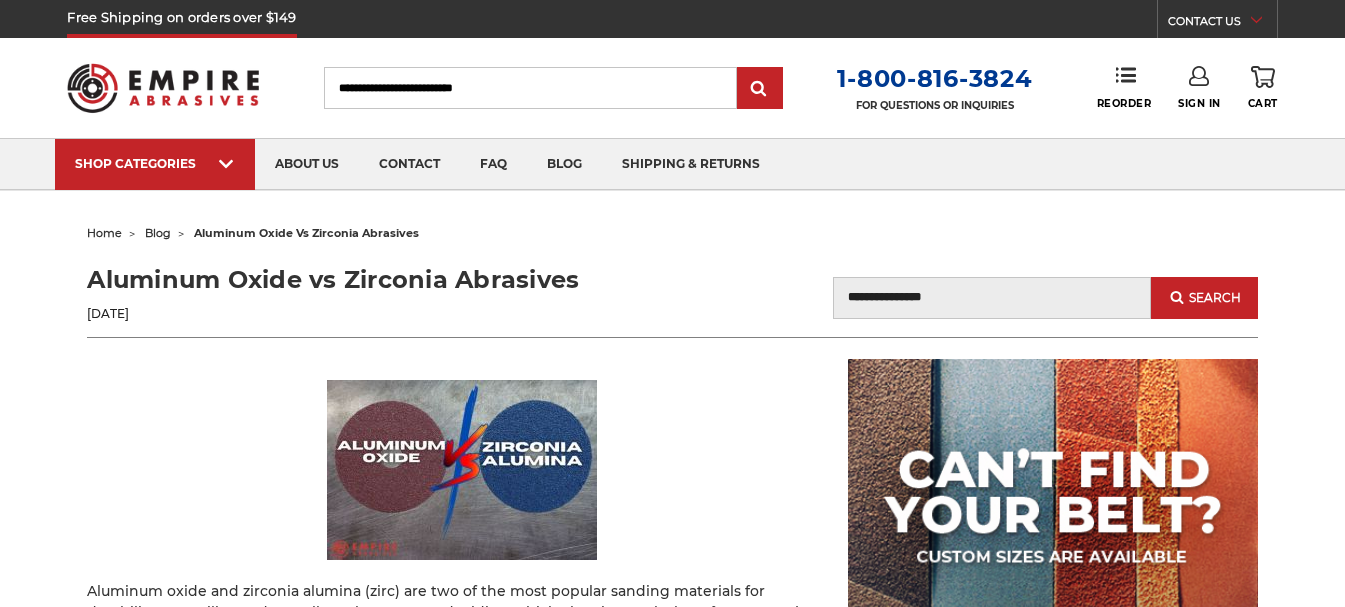 scroll, scrollTop: 300, scrollLeft: 0, axis: vertical 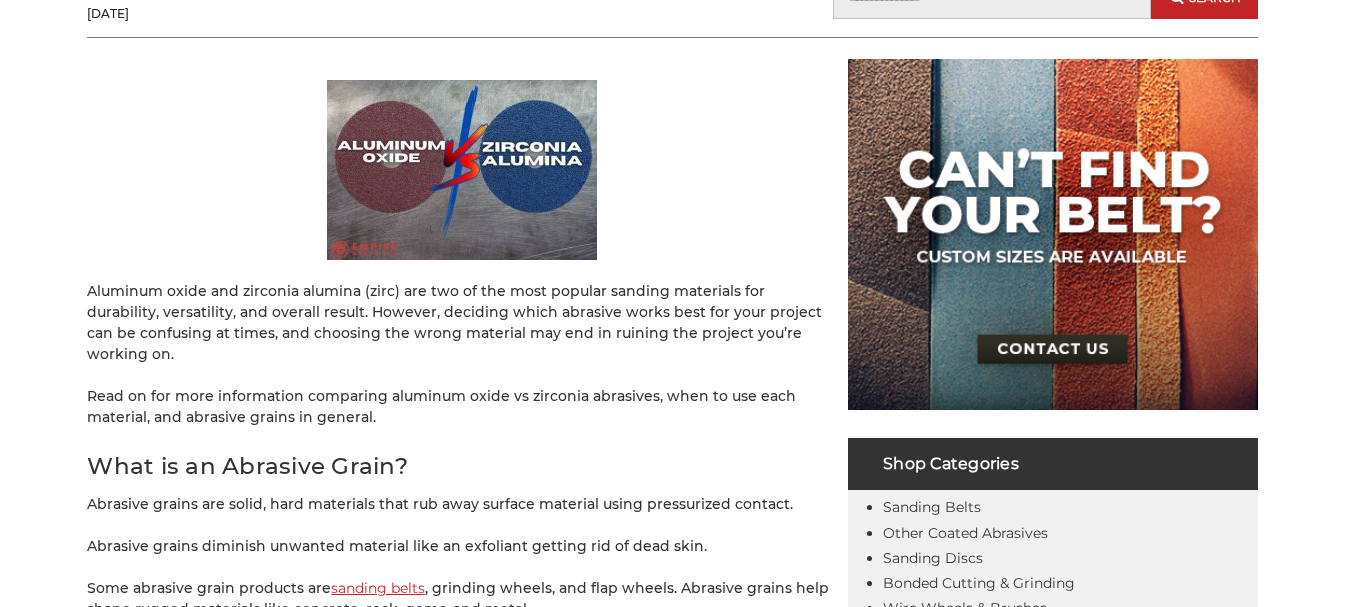 click on "Read on for more information comparing aluminum oxide vs zirconia abrasives, when to use each material, and abrasive grains in general." at bounding box center (462, 407) 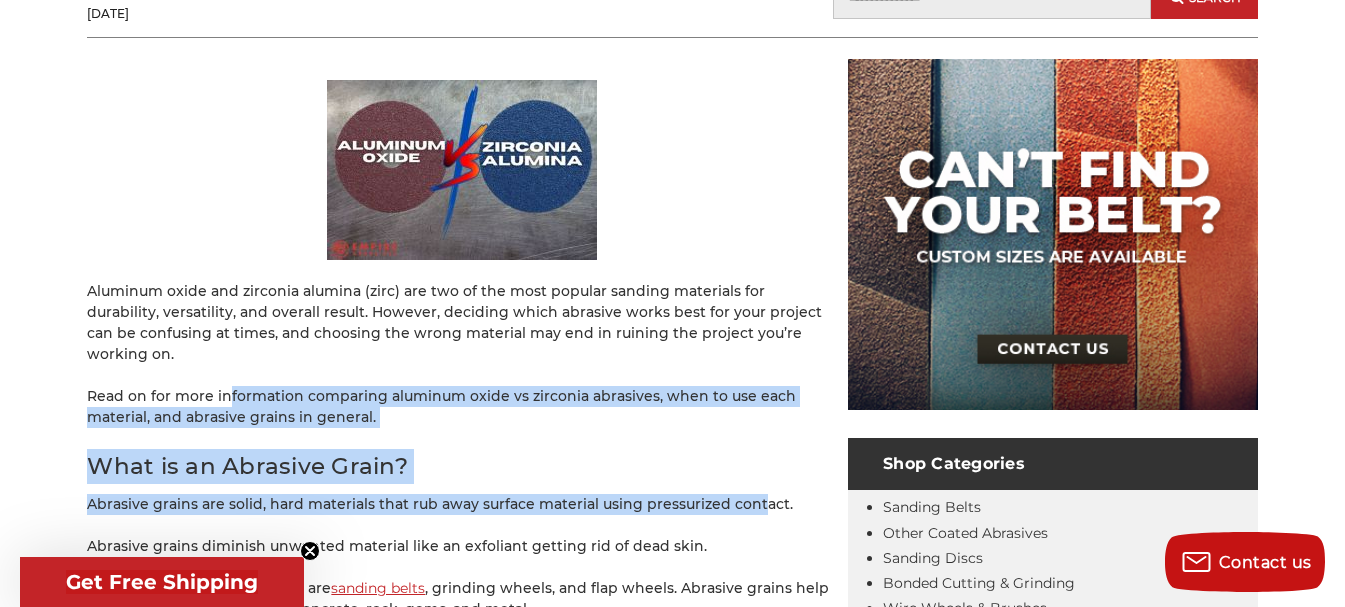 drag, startPoint x: 226, startPoint y: 365, endPoint x: 754, endPoint y: 490, distance: 542.59467 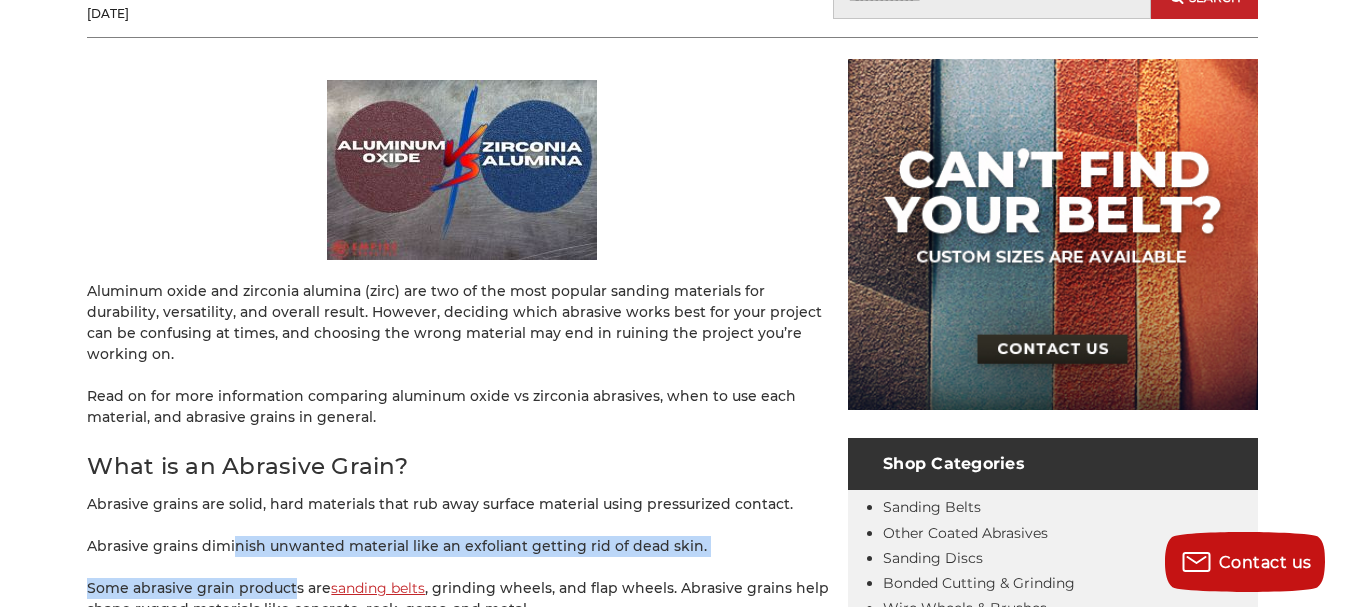 drag, startPoint x: 235, startPoint y: 528, endPoint x: 290, endPoint y: 553, distance: 60.41523 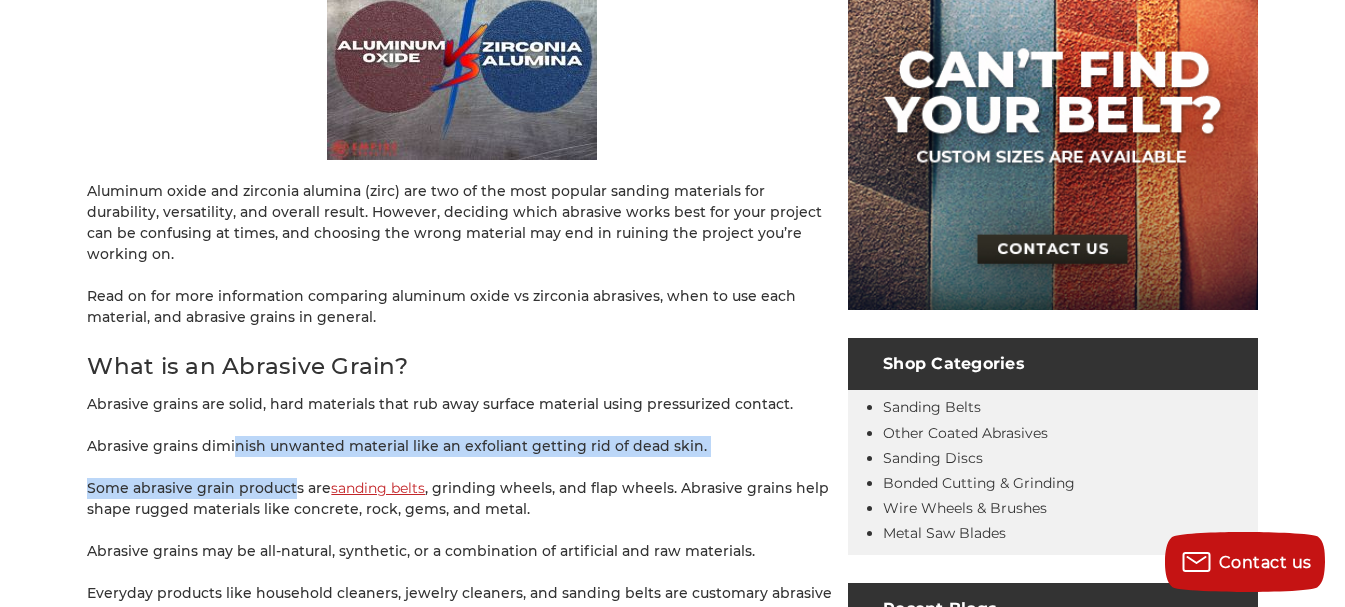 scroll, scrollTop: 500, scrollLeft: 0, axis: vertical 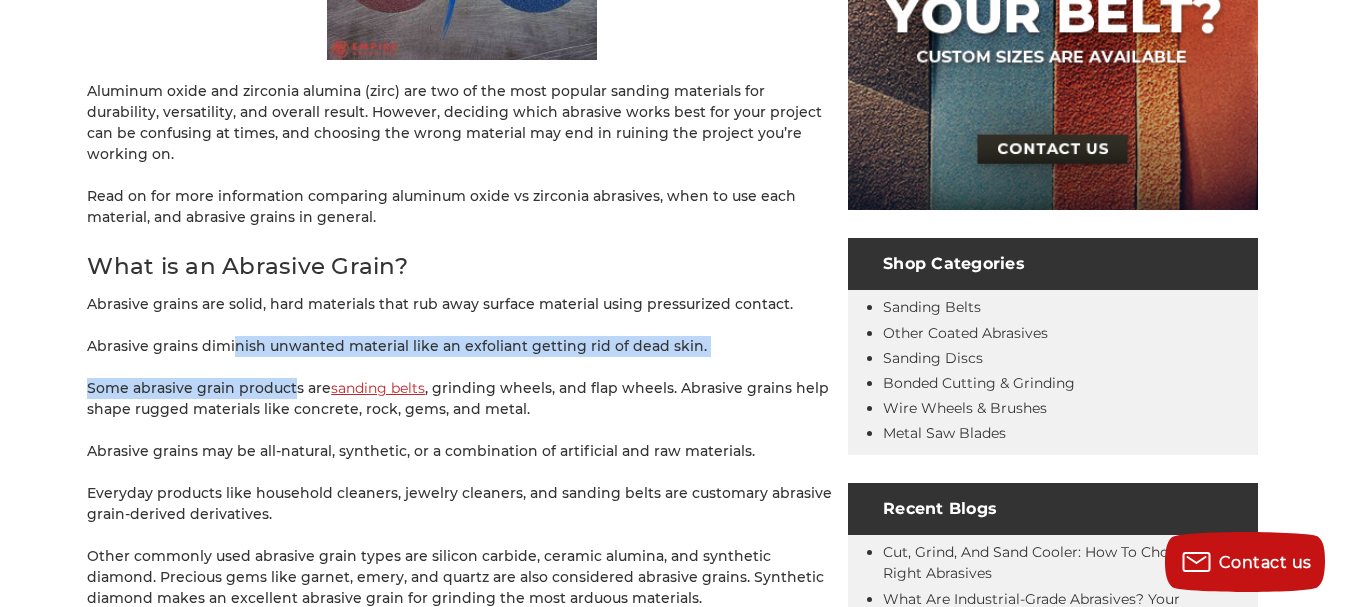 click on "Some abrasive grain products are  sanding belts , grinding wheels, and flap wheels. Abrasive grains help shape rugged materials like concrete, rock, gems, and metal." at bounding box center [462, 399] 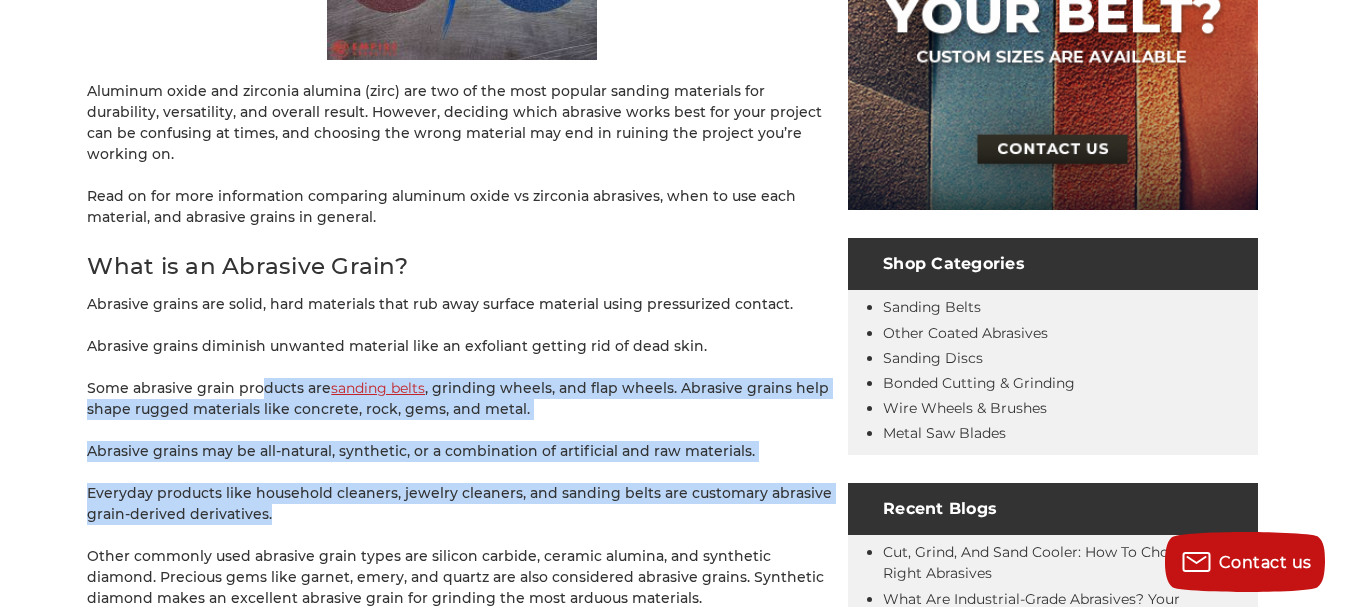 drag, startPoint x: 259, startPoint y: 366, endPoint x: 366, endPoint y: 503, distance: 173.83325 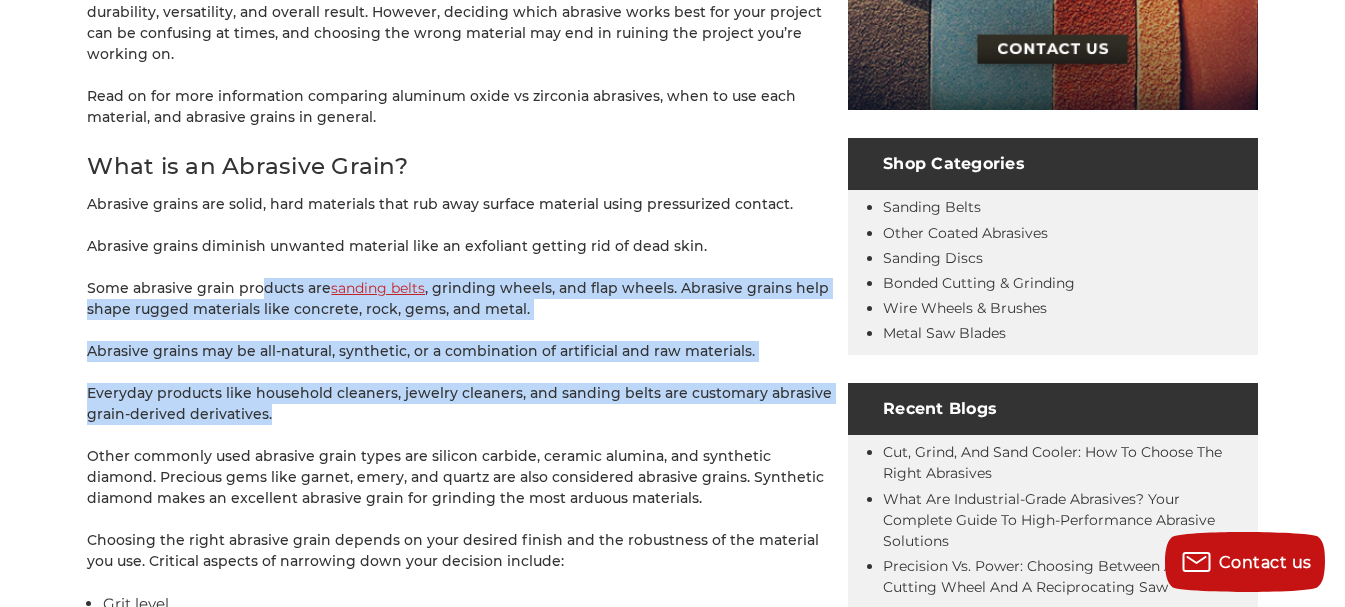 scroll, scrollTop: 700, scrollLeft: 0, axis: vertical 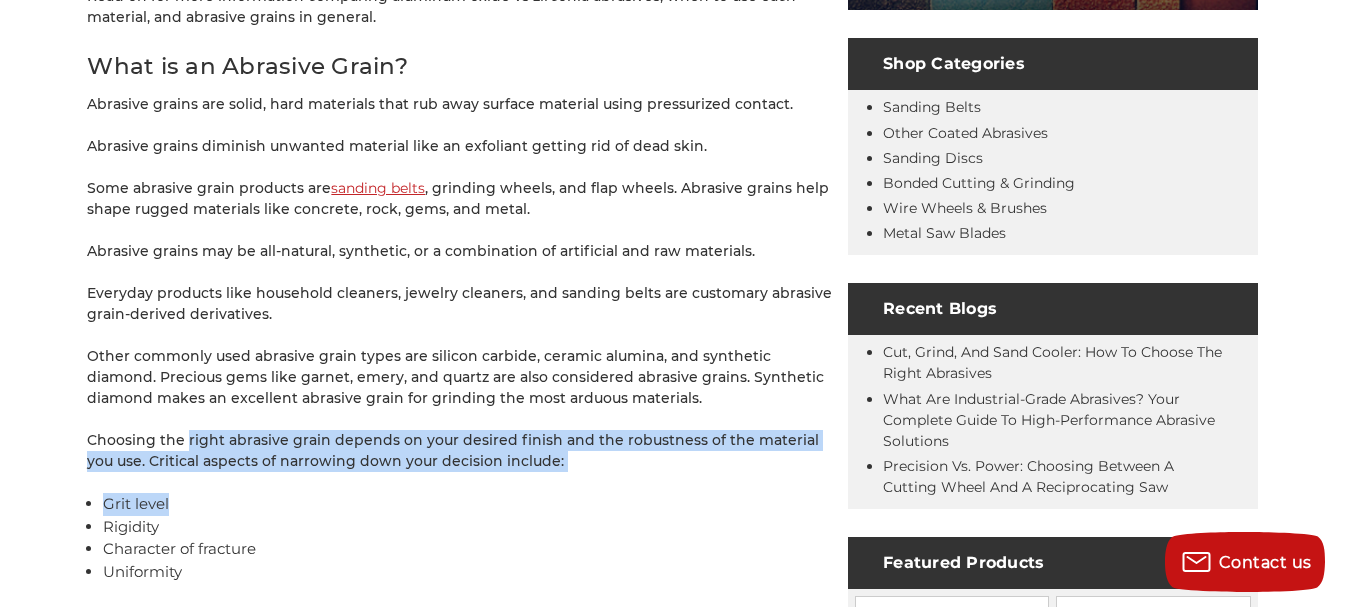 drag, startPoint x: 187, startPoint y: 421, endPoint x: 210, endPoint y: 460, distance: 45.276924 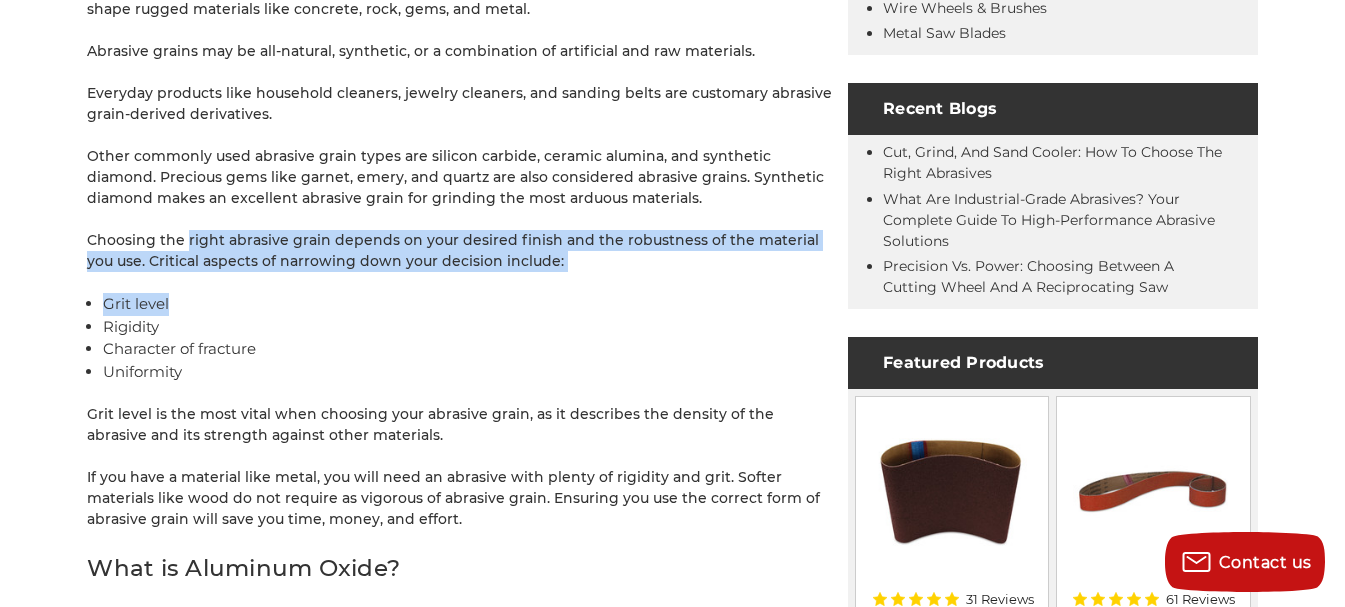 scroll, scrollTop: 1100, scrollLeft: 0, axis: vertical 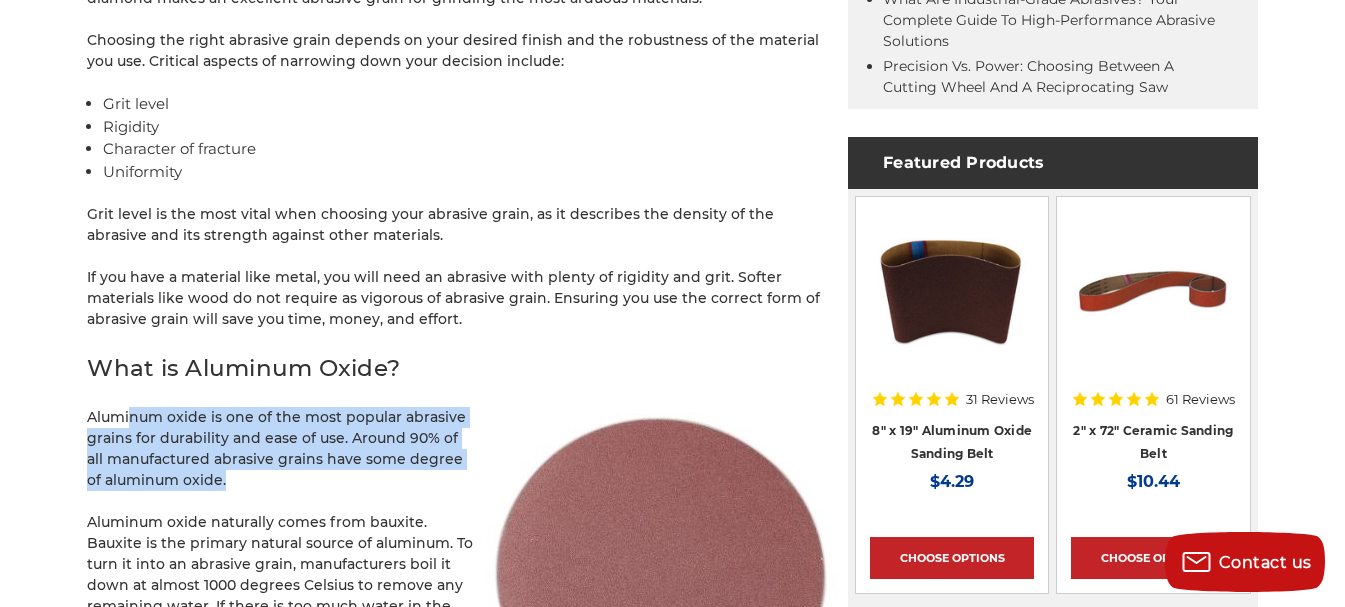 drag, startPoint x: 130, startPoint y: 401, endPoint x: 250, endPoint y: 467, distance: 136.95255 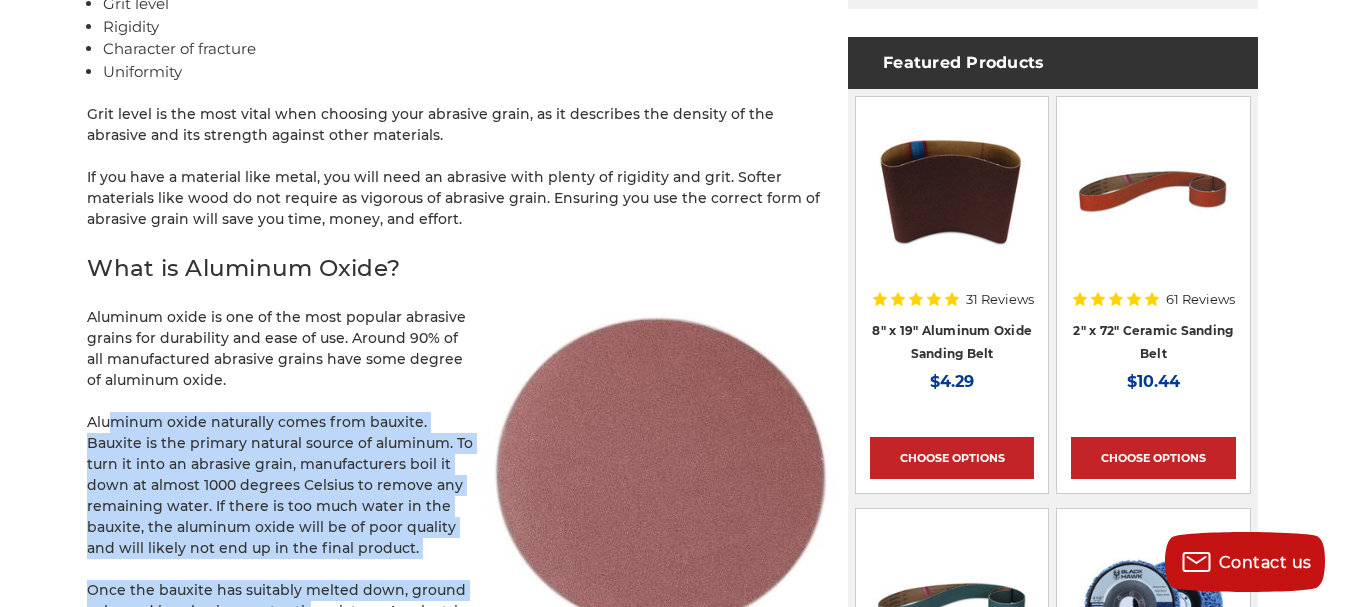 drag, startPoint x: 108, startPoint y: 403, endPoint x: 303, endPoint y: 584, distance: 266.0564 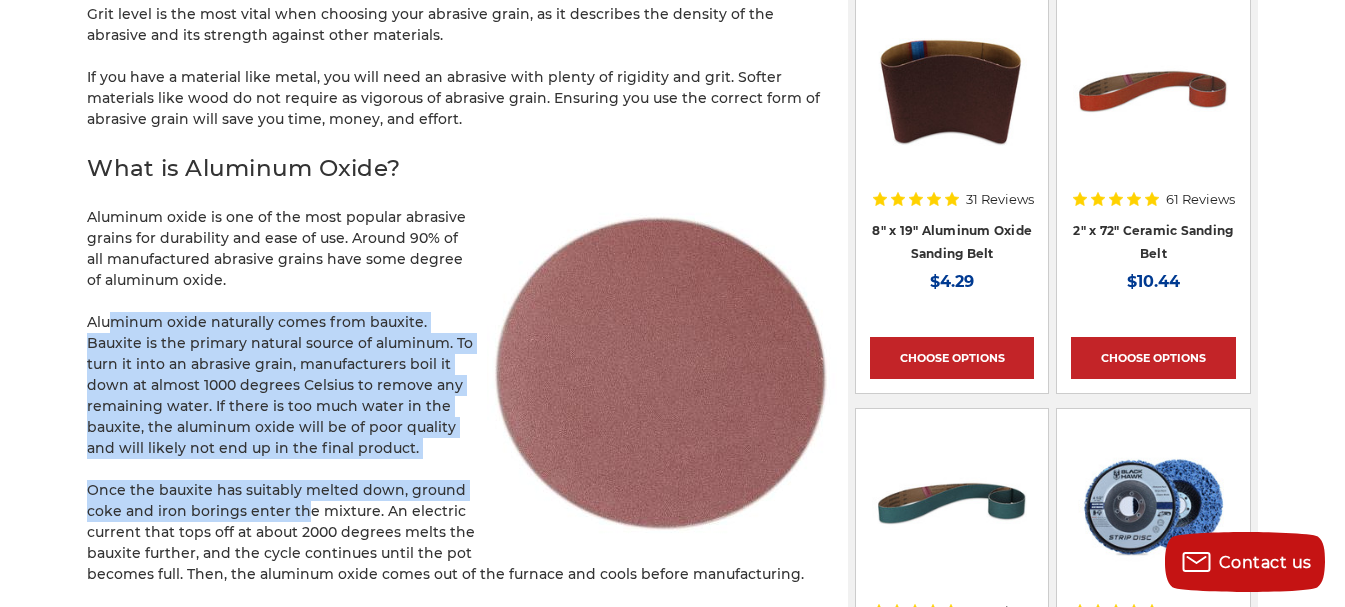 scroll, scrollTop: 1400, scrollLeft: 0, axis: vertical 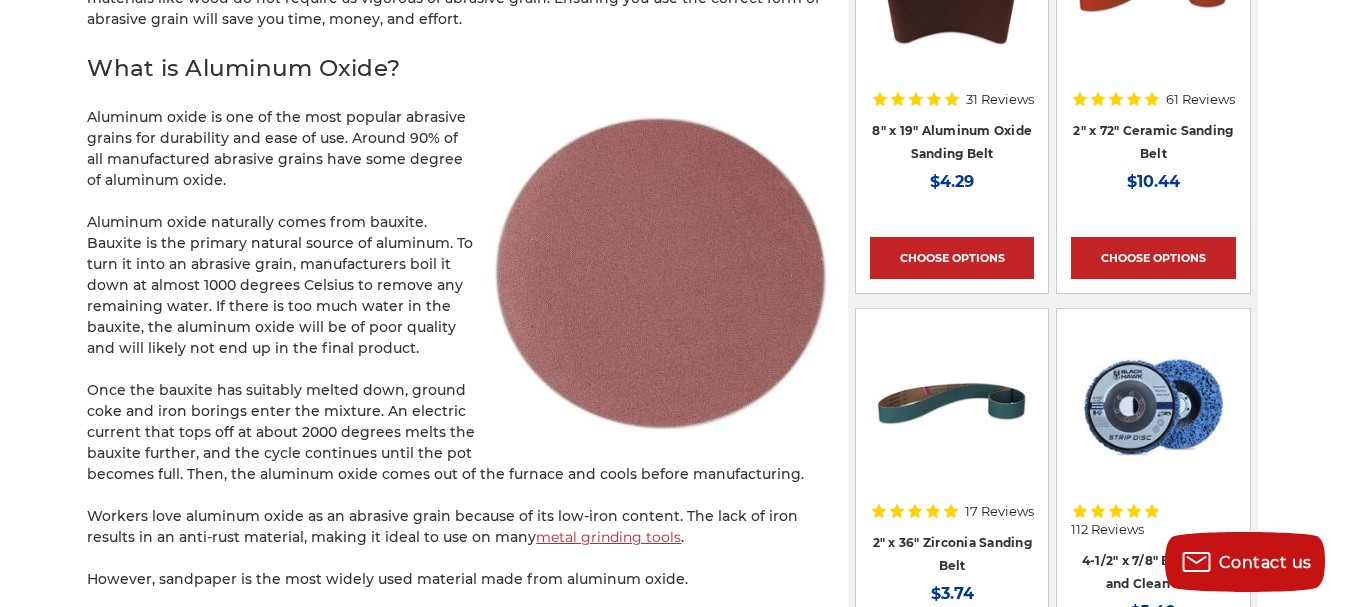click on "Once the bauxite has suitably melted down, ground coke and iron borings enter the mixture. An electric current that tops off at about 2000 degrees melts the bauxite further, and the cycle continues until the pot becomes full. Then, the aluminum oxide comes out of the furnace and cools before manufacturing." at bounding box center (462, 432) 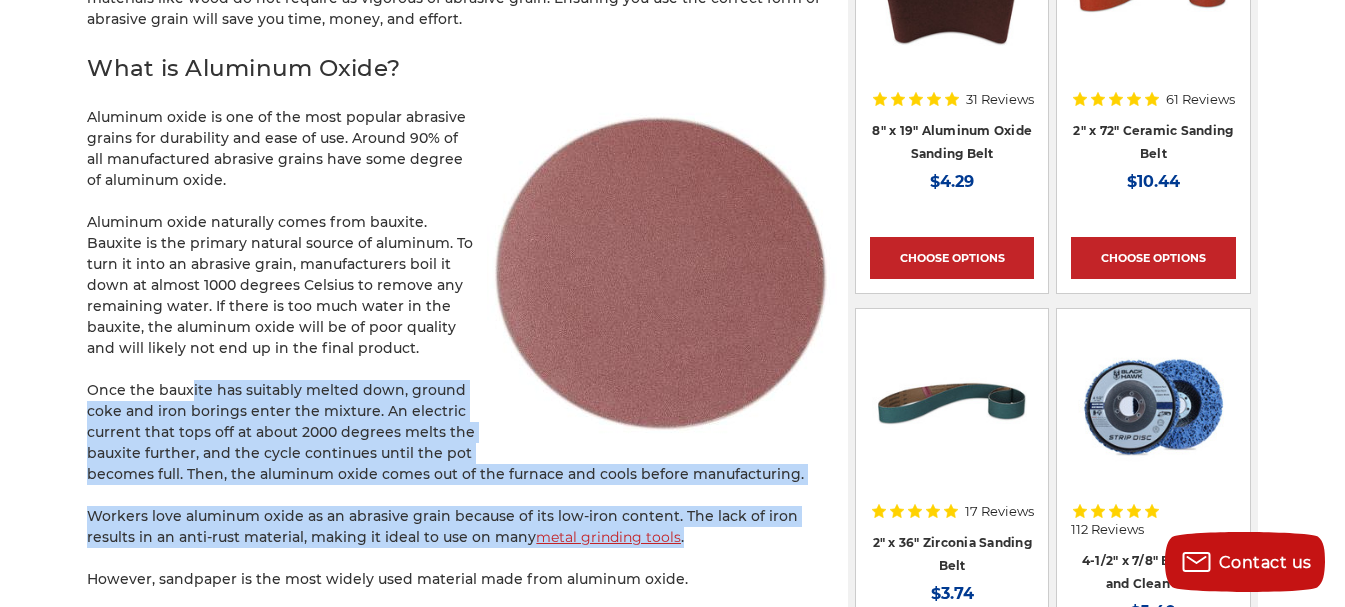 drag, startPoint x: 190, startPoint y: 366, endPoint x: 680, endPoint y: 522, distance: 514.2334 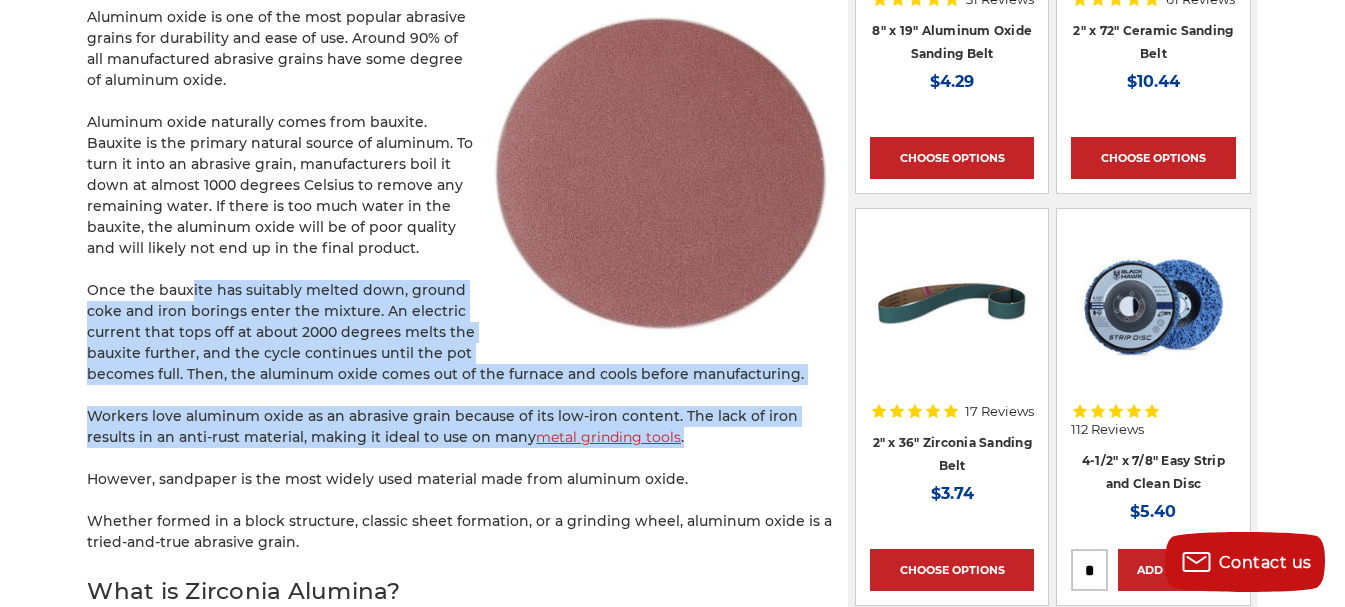 scroll, scrollTop: 1600, scrollLeft: 0, axis: vertical 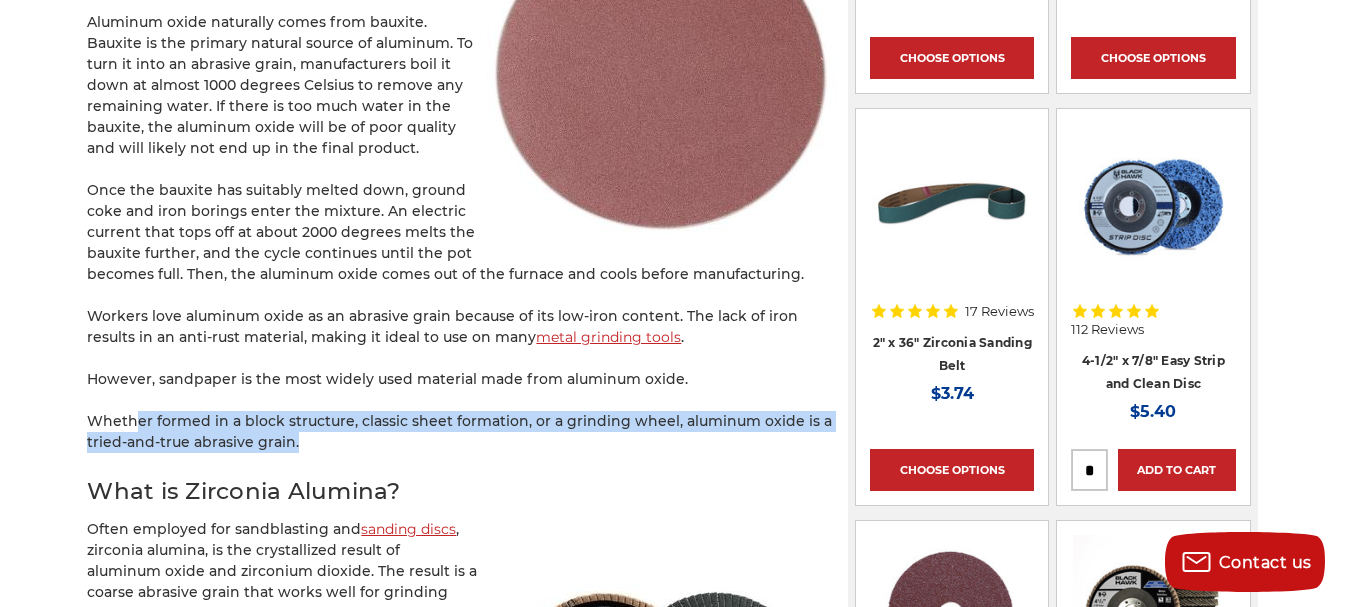 drag, startPoint x: 136, startPoint y: 398, endPoint x: 438, endPoint y: 413, distance: 302.37228 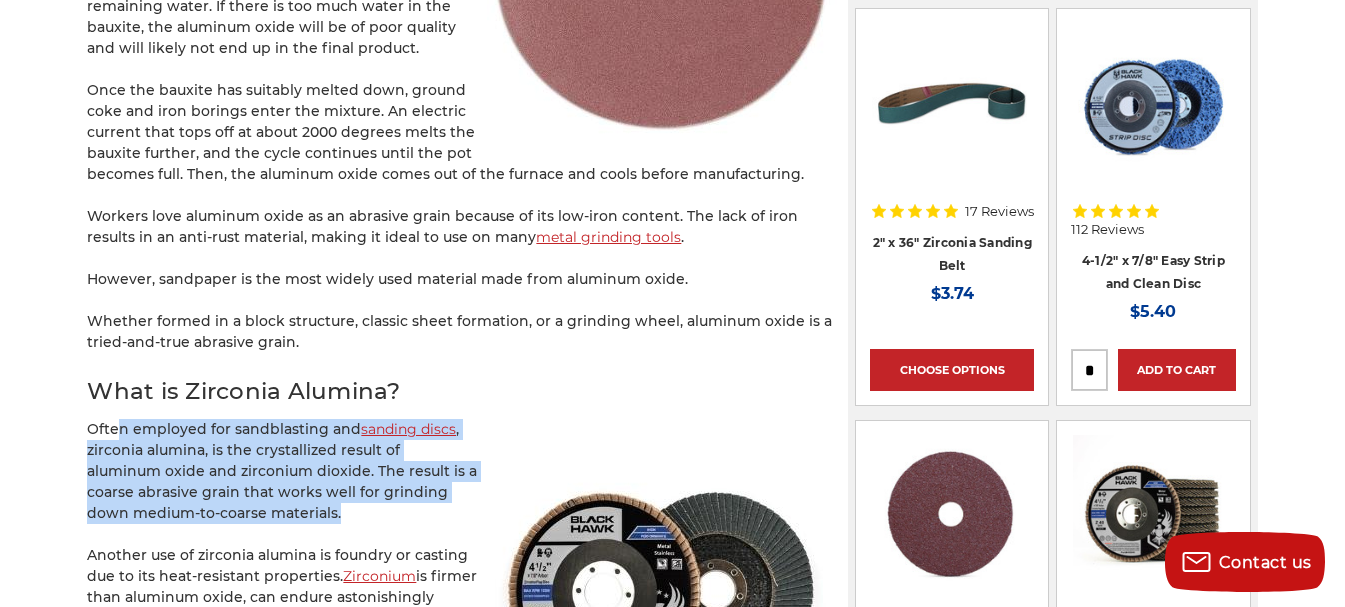 drag, startPoint x: 118, startPoint y: 406, endPoint x: 449, endPoint y: 484, distance: 340.06616 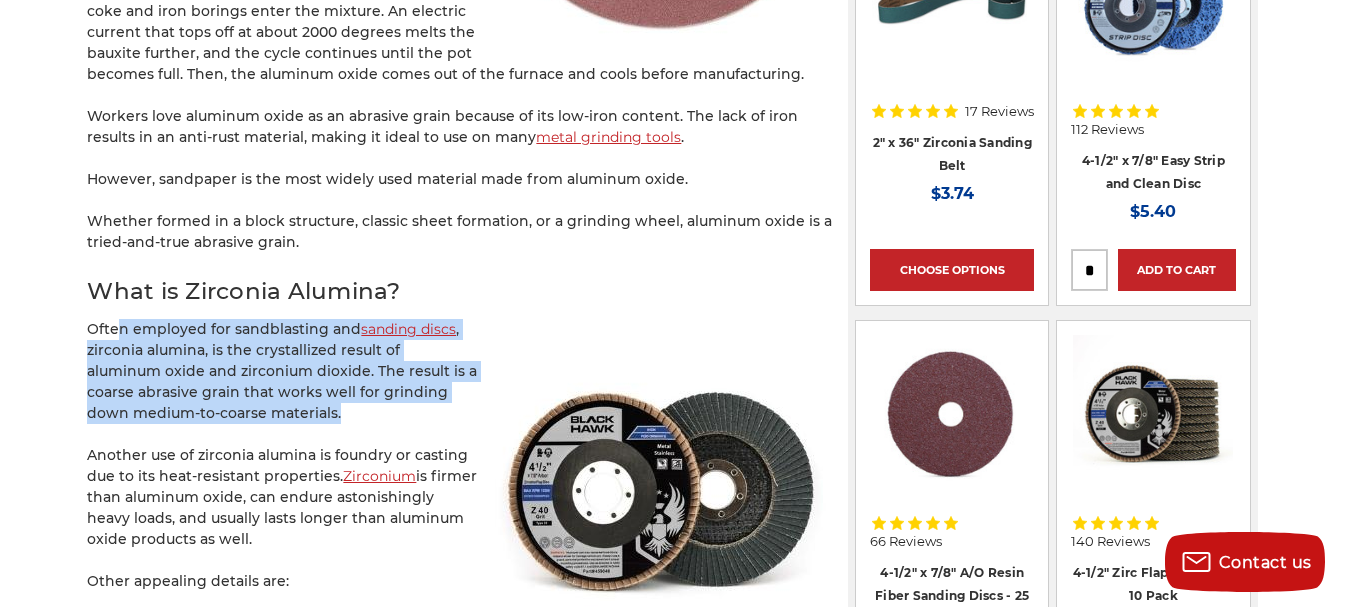 scroll, scrollTop: 1900, scrollLeft: 0, axis: vertical 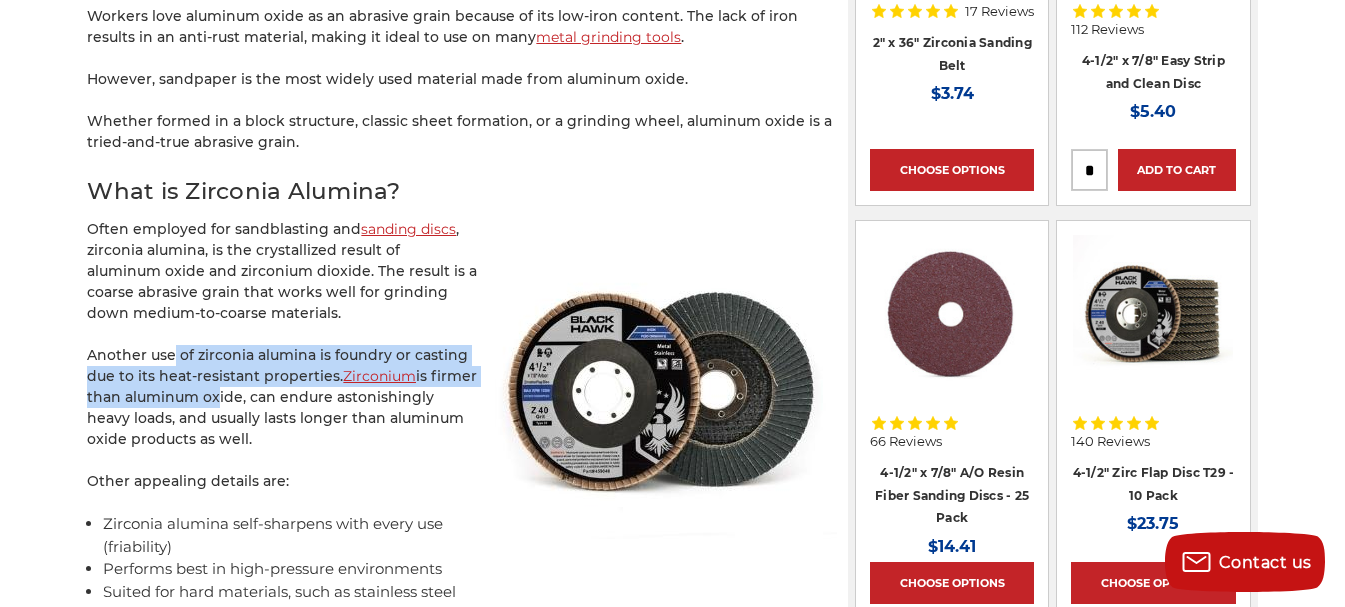 drag, startPoint x: 173, startPoint y: 329, endPoint x: 207, endPoint y: 378, distance: 59.64059 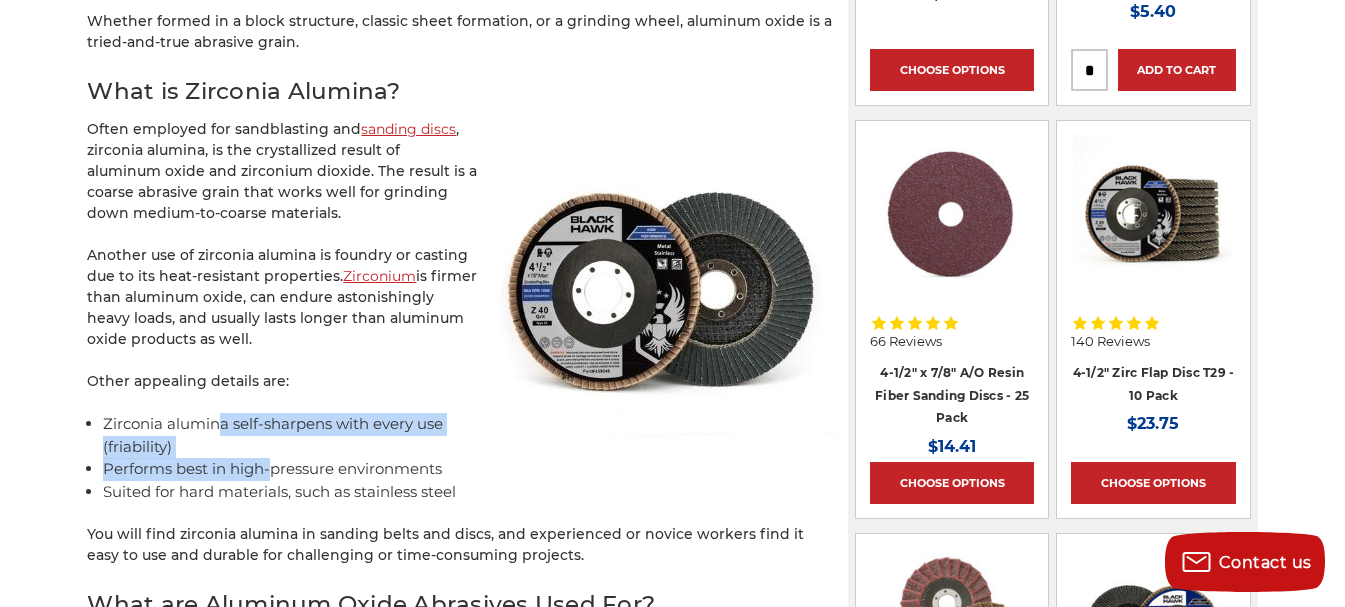 drag, startPoint x: 225, startPoint y: 398, endPoint x: 271, endPoint y: 443, distance: 64.3506 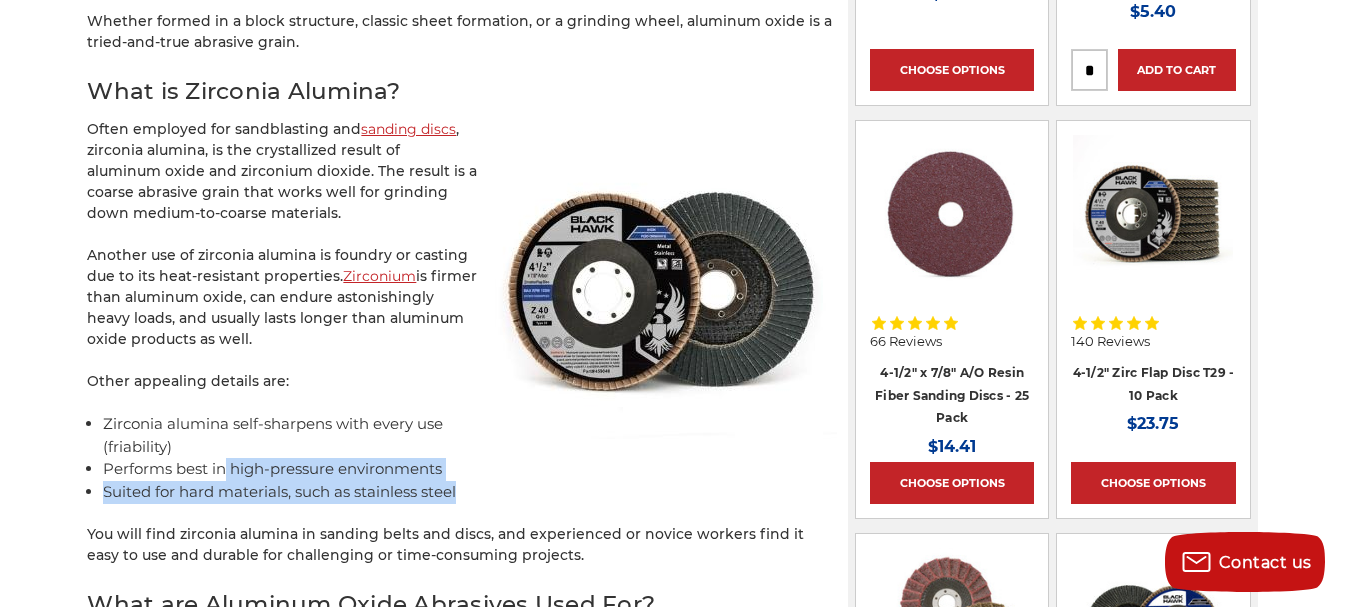 drag, startPoint x: 226, startPoint y: 444, endPoint x: 488, endPoint y: 464, distance: 262.76224 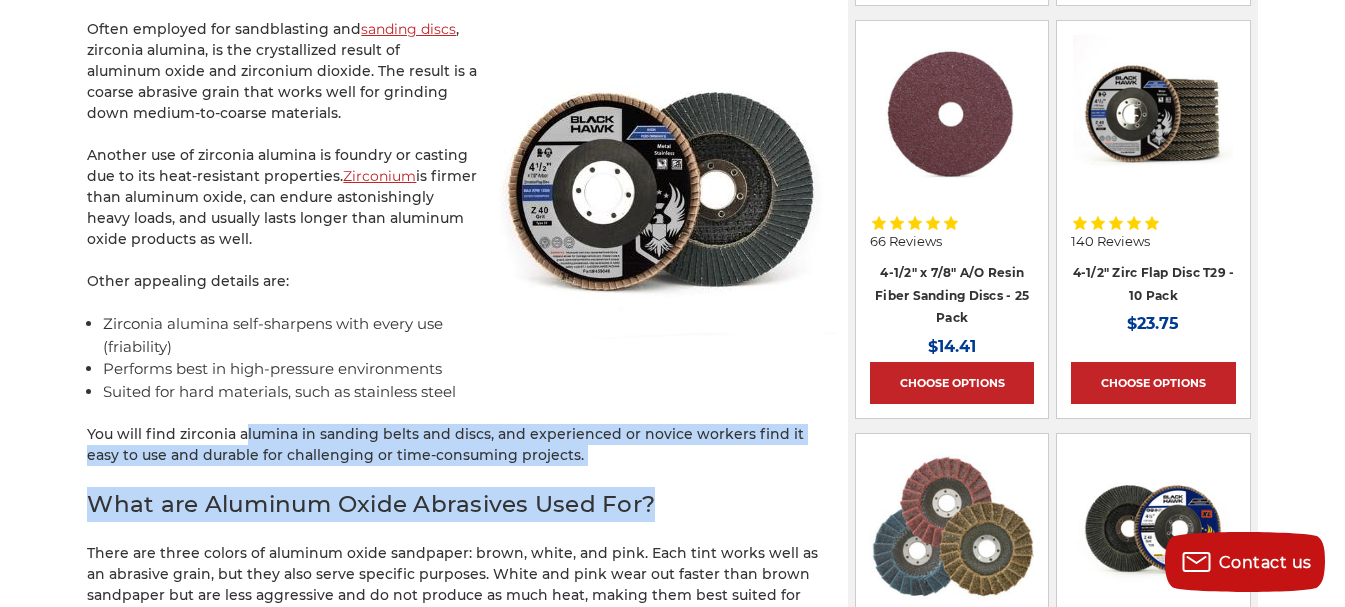 drag, startPoint x: 243, startPoint y: 415, endPoint x: 663, endPoint y: 462, distance: 422.62158 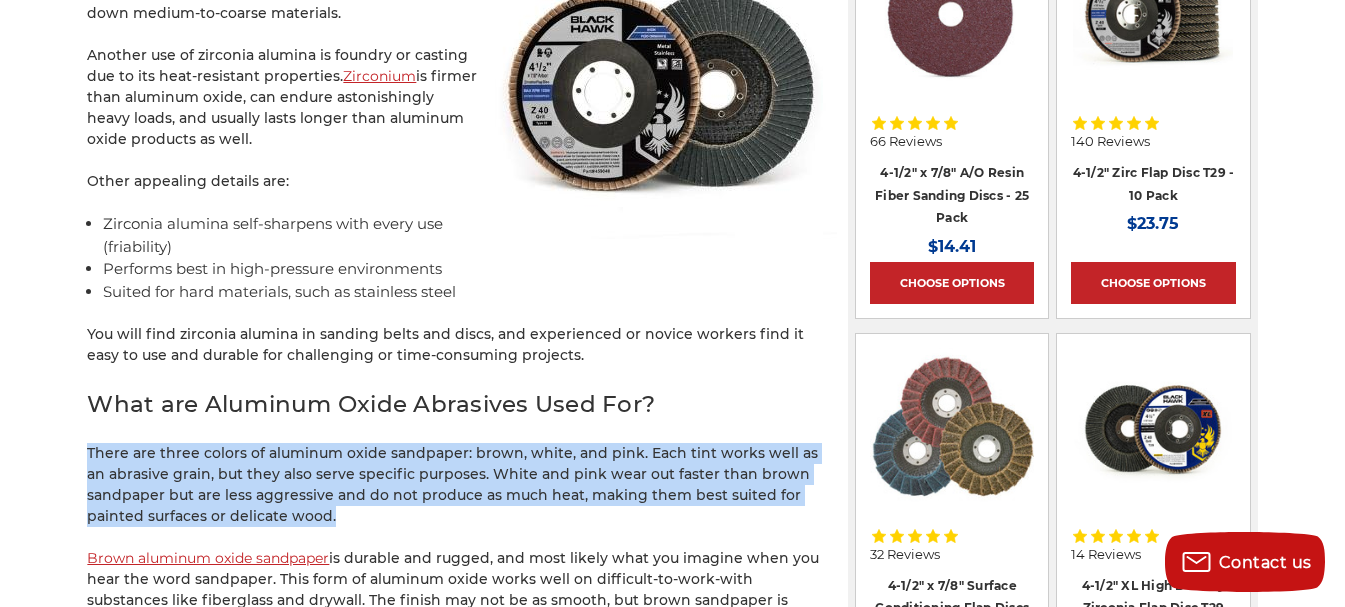 drag, startPoint x: 93, startPoint y: 433, endPoint x: 429, endPoint y: 491, distance: 340.9692 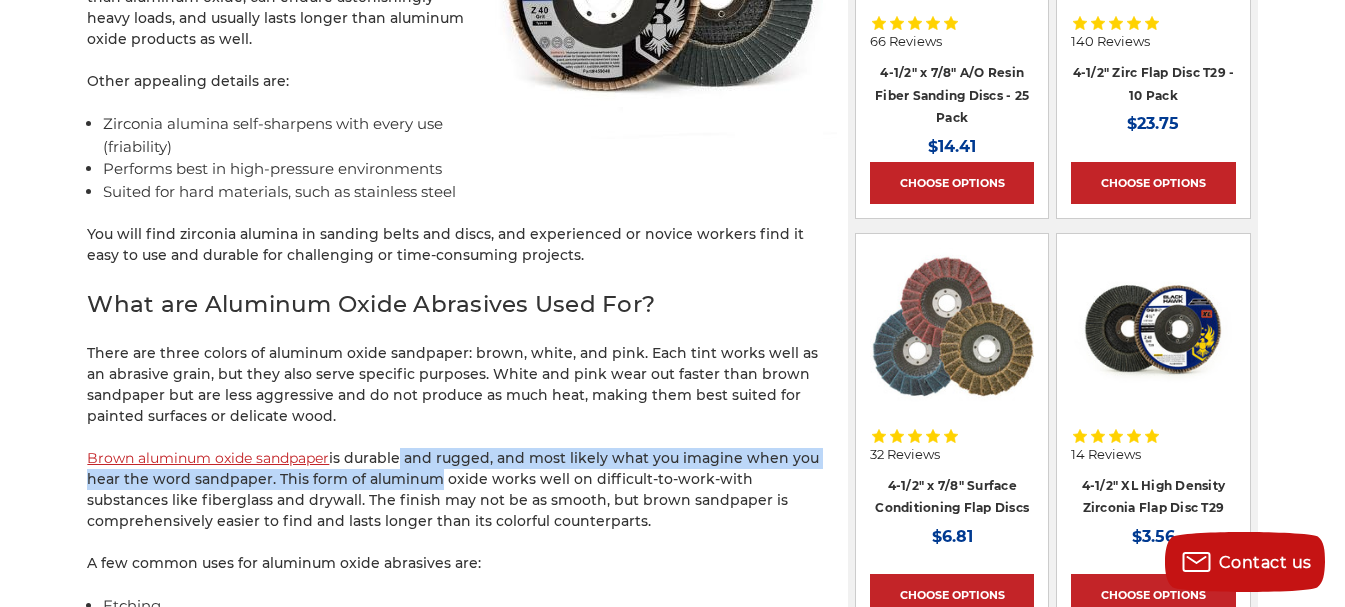 drag, startPoint x: 396, startPoint y: 437, endPoint x: 422, endPoint y: 456, distance: 32.202484 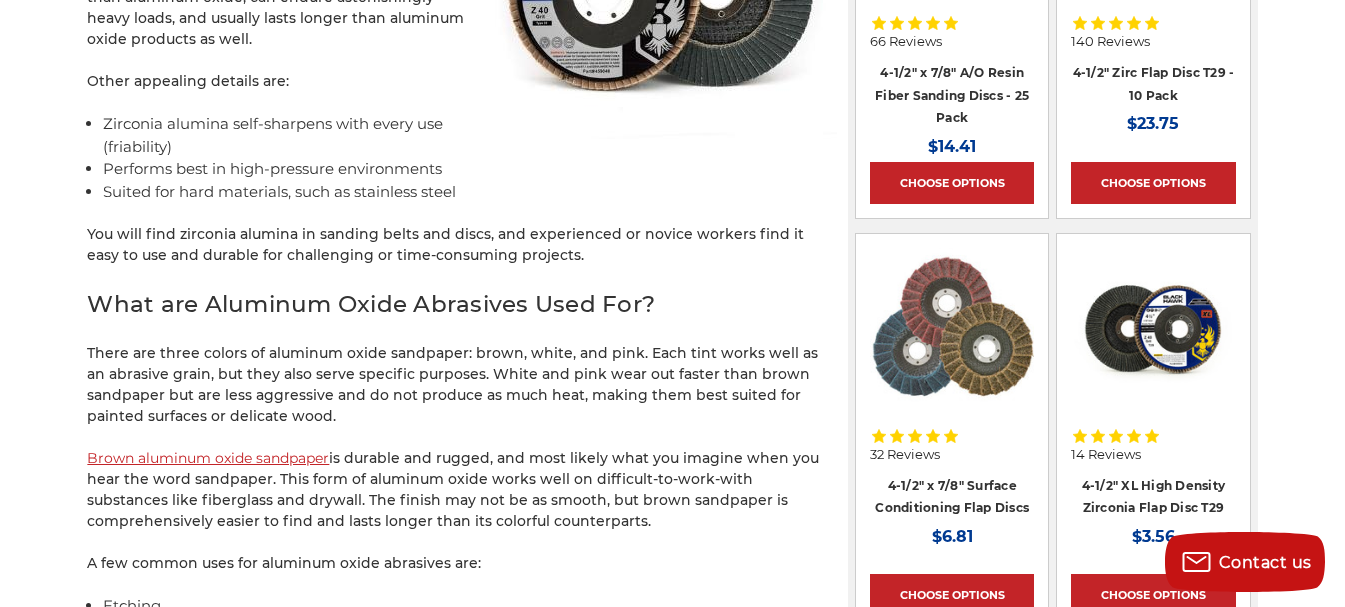 click on "Brown aluminum oxide sandpaper  is durable and rugged, and most likely what you imagine when you hear the word sandpaper. This form of aluminum oxide works well on difficult-to-work-with substances like fiberglass and drywall. The finish may not be as smooth, but brown sandpaper is comprehensively easier to find and lasts longer than its colorful counterparts." at bounding box center (462, 490) 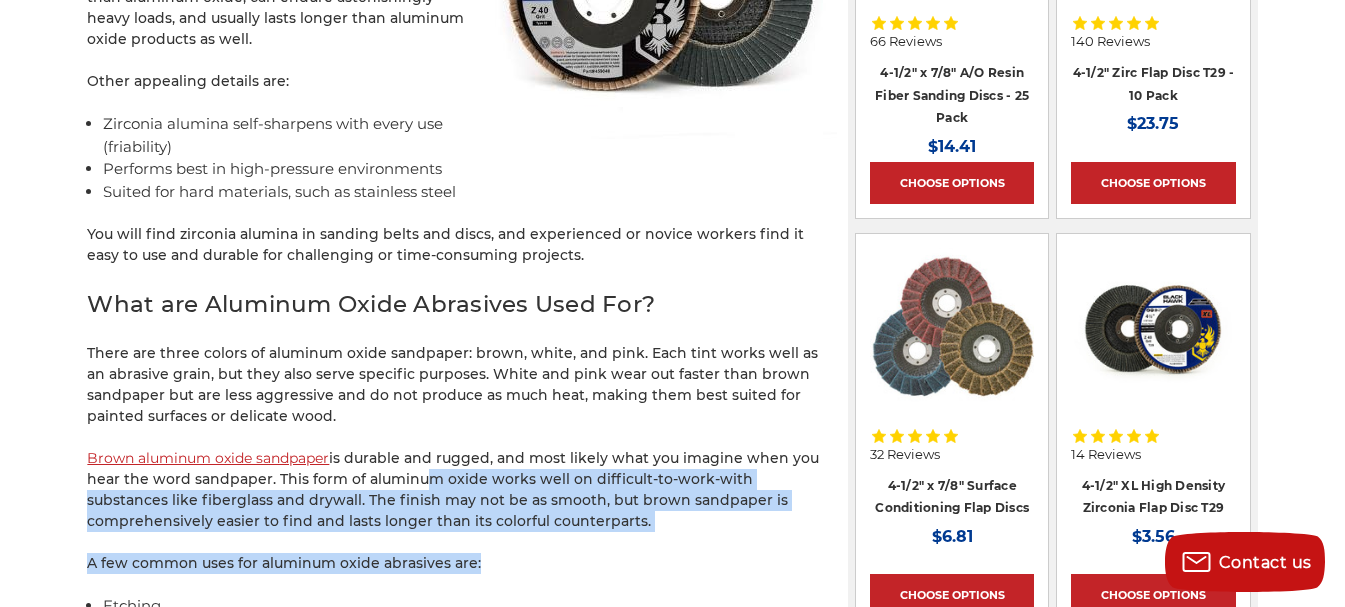 drag, startPoint x: 415, startPoint y: 456, endPoint x: 549, endPoint y: 531, distance: 153.56107 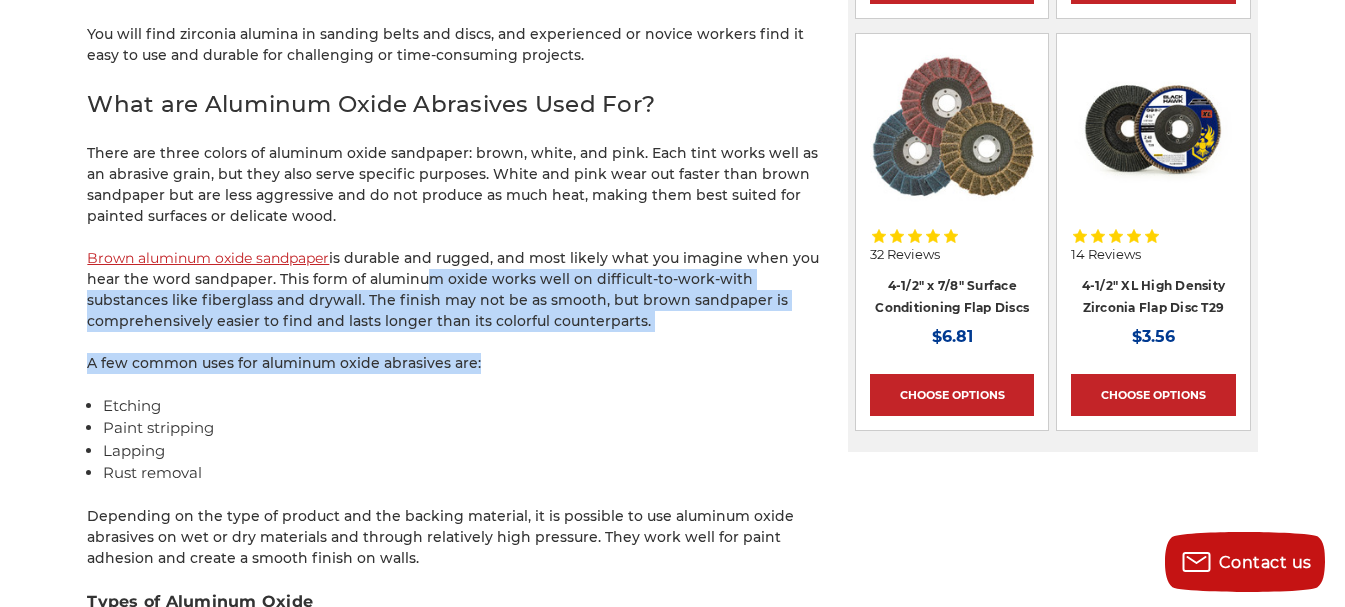 scroll, scrollTop: 2600, scrollLeft: 0, axis: vertical 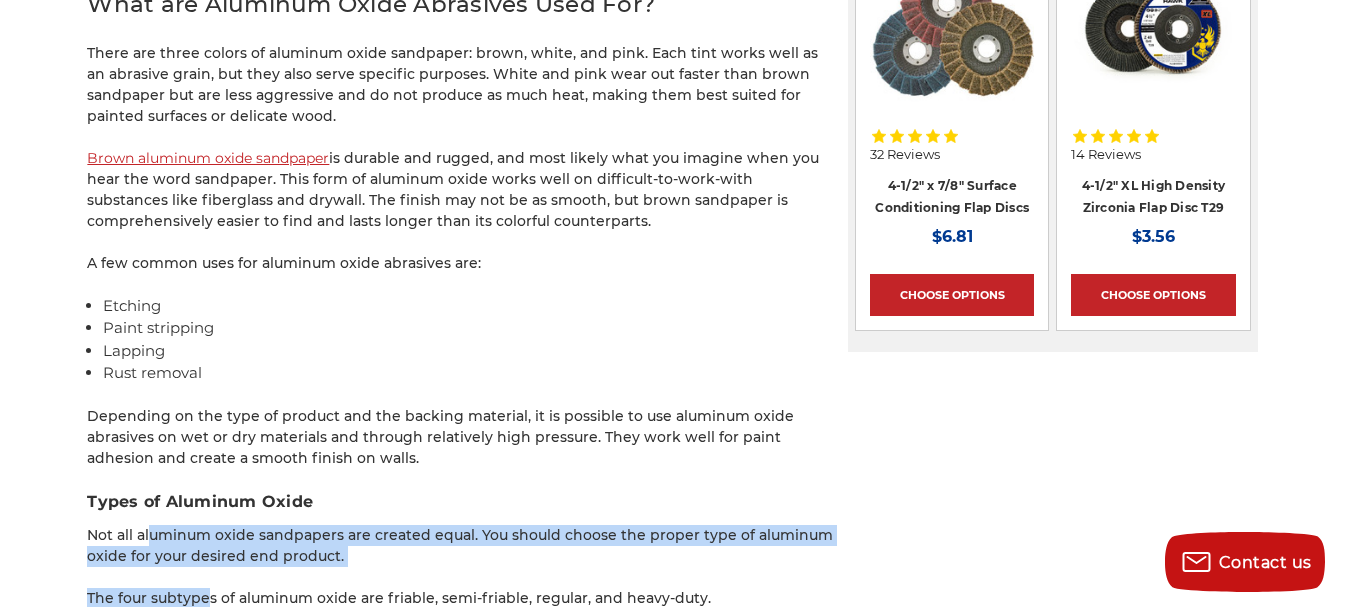 drag, startPoint x: 154, startPoint y: 515, endPoint x: 211, endPoint y: 547, distance: 65.36819 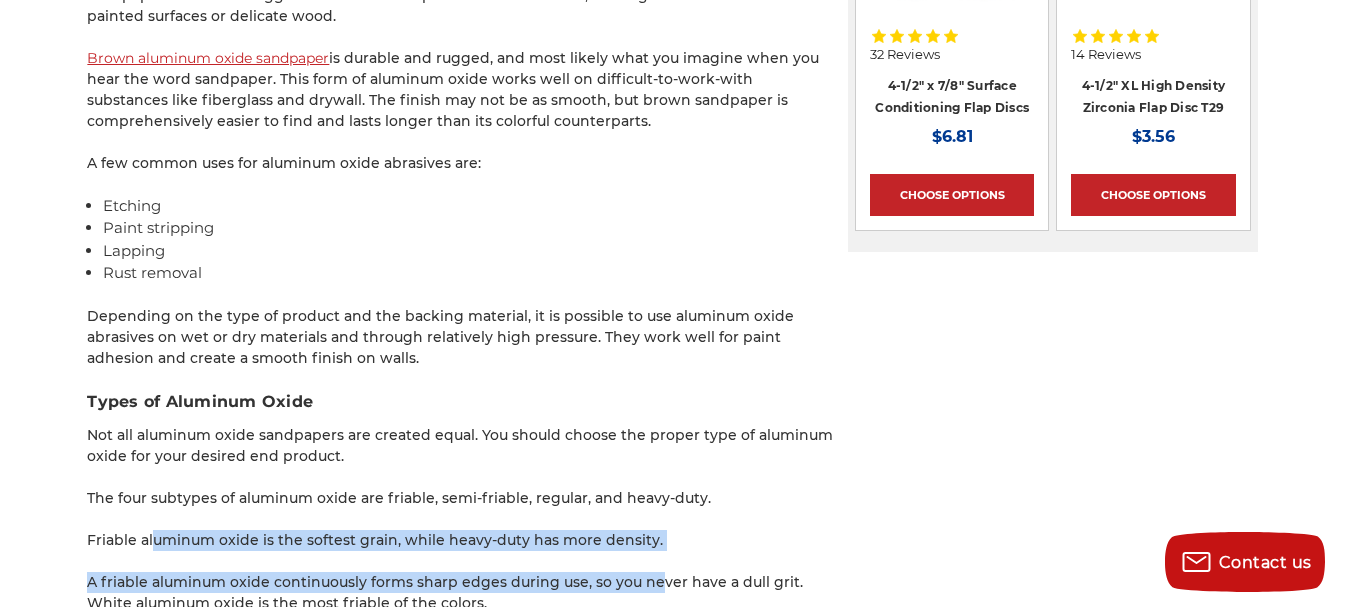 drag, startPoint x: 157, startPoint y: 521, endPoint x: 657, endPoint y: 534, distance: 500.16898 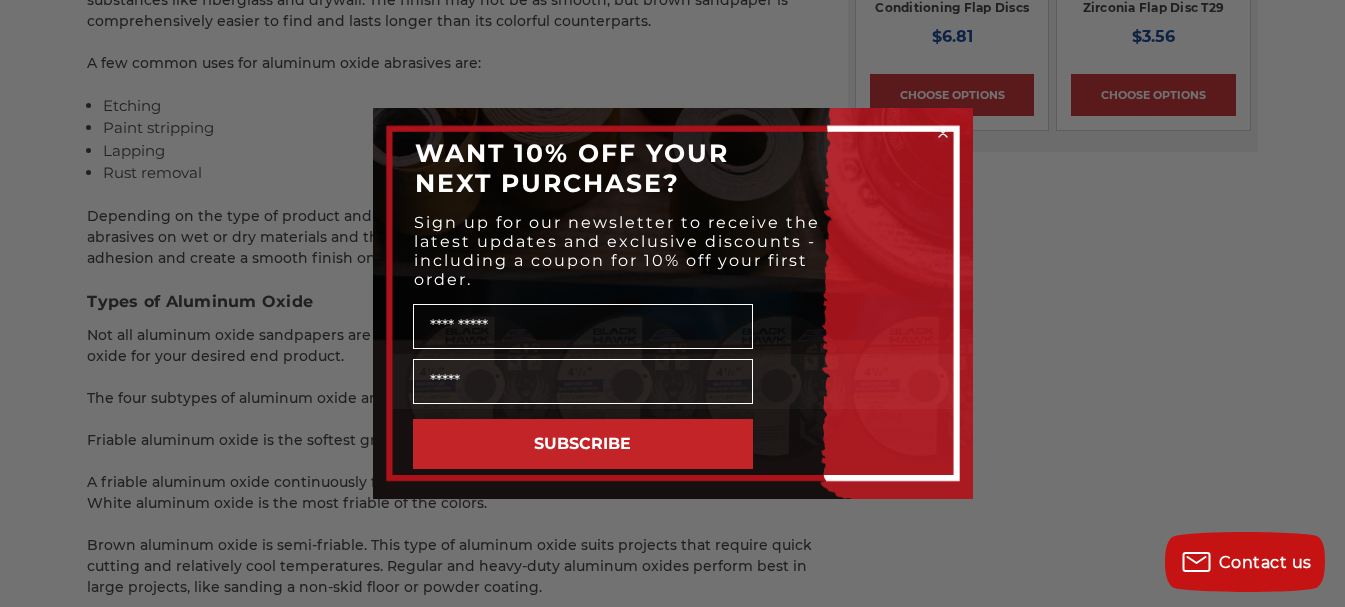 click 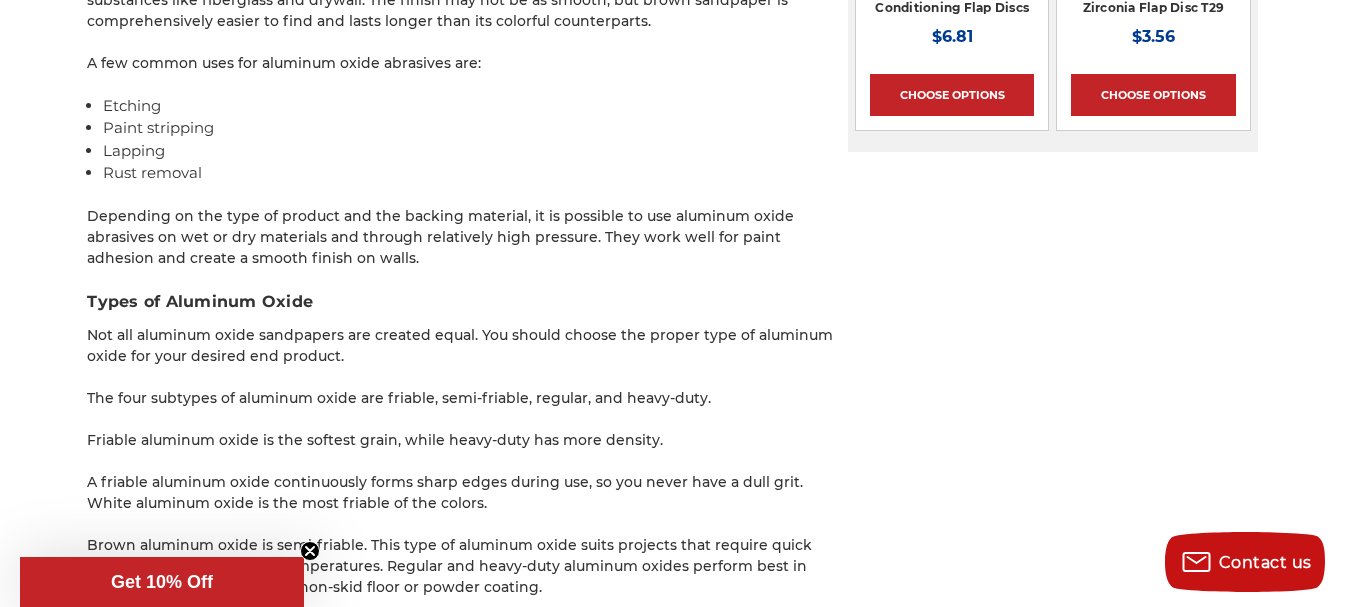 scroll, scrollTop: 2900, scrollLeft: 0, axis: vertical 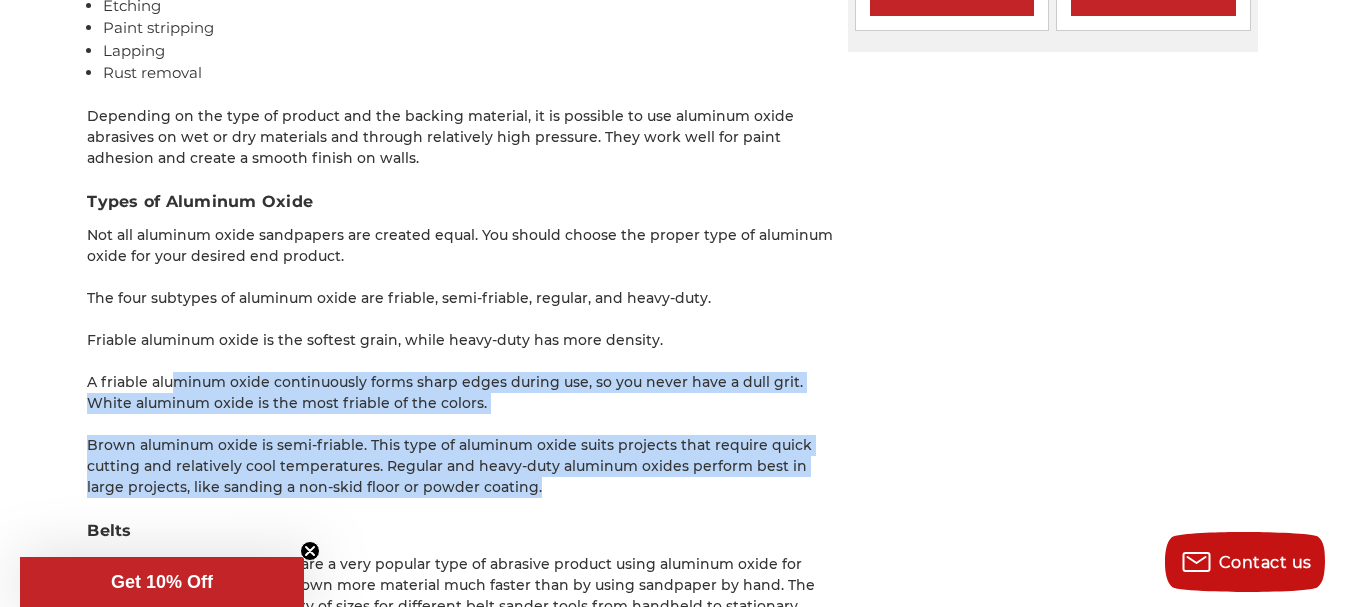 drag, startPoint x: 173, startPoint y: 366, endPoint x: 531, endPoint y: 475, distance: 374.22586 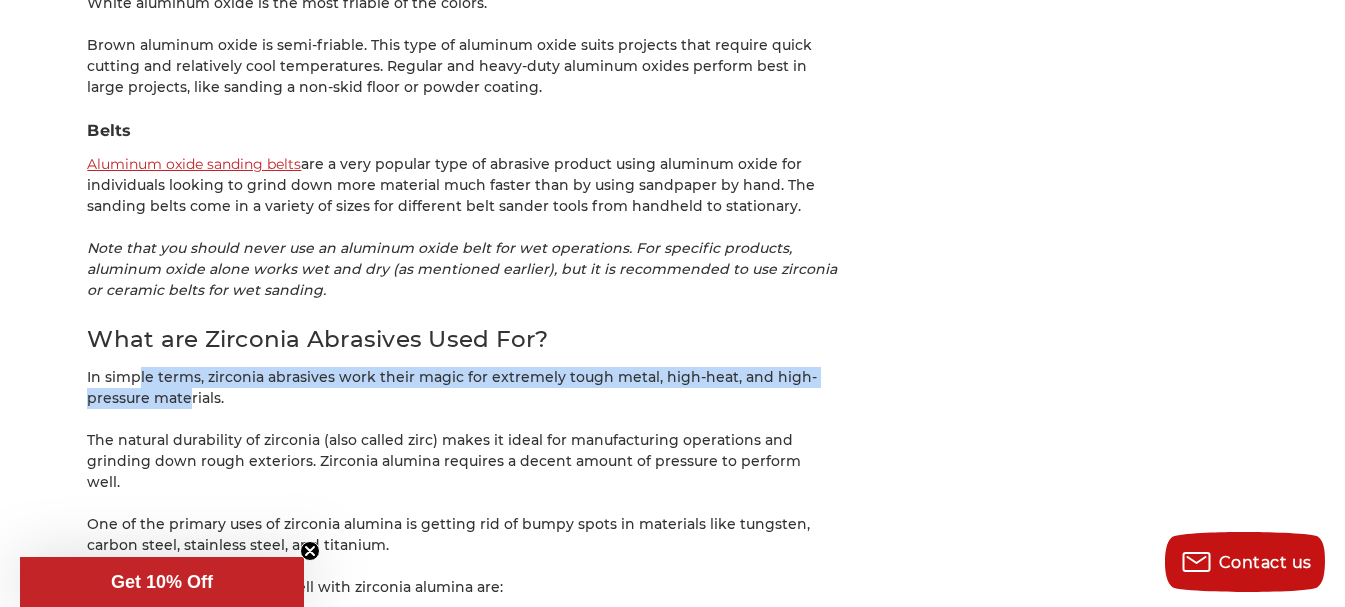 drag, startPoint x: 173, startPoint y: 372, endPoint x: 189, endPoint y: 386, distance: 21.260292 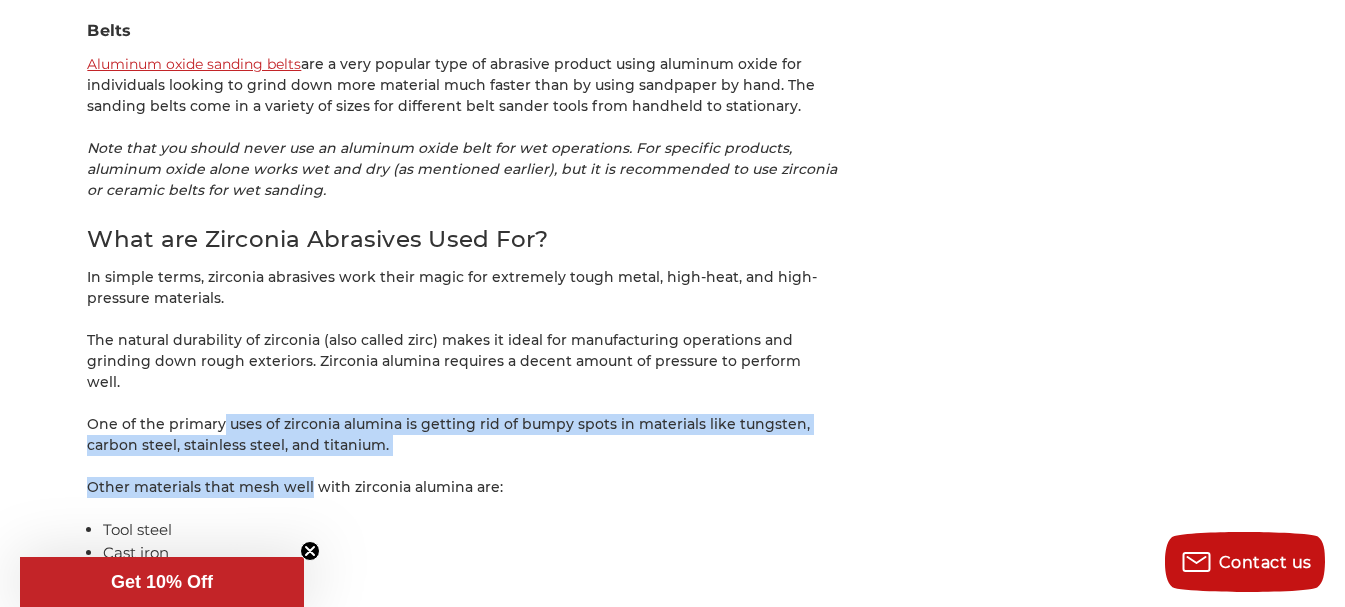 drag, startPoint x: 271, startPoint y: 414, endPoint x: 310, endPoint y: 439, distance: 46.32494 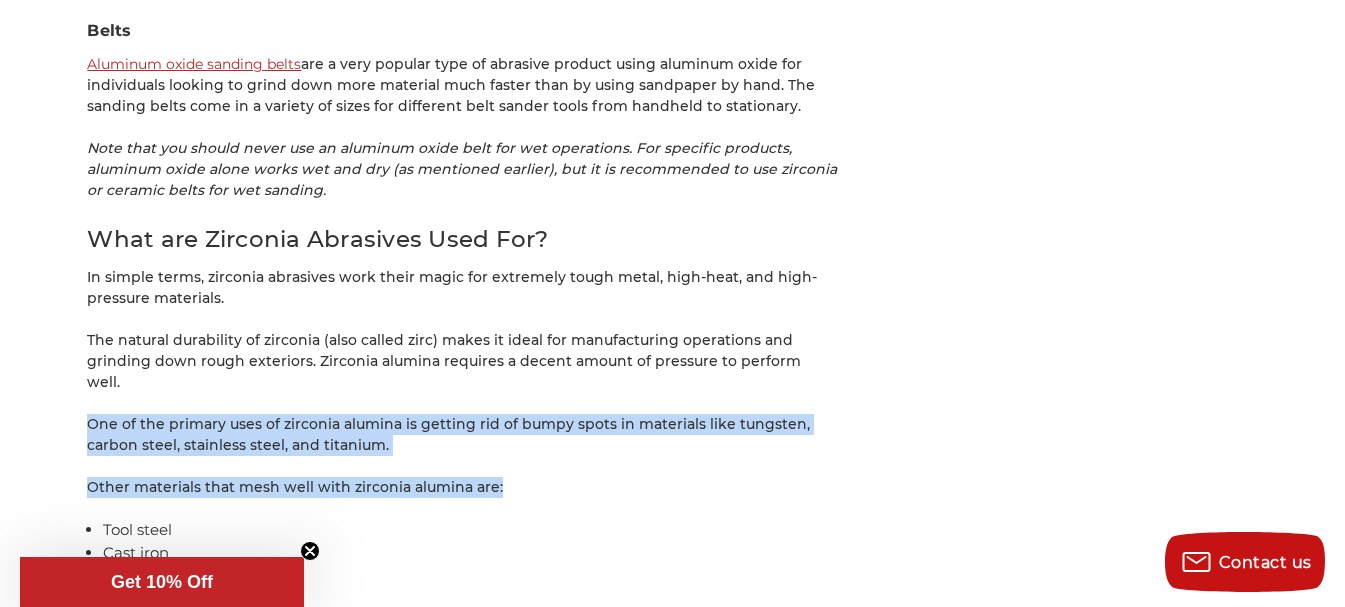 drag, startPoint x: 72, startPoint y: 375, endPoint x: 562, endPoint y: 455, distance: 496.48767 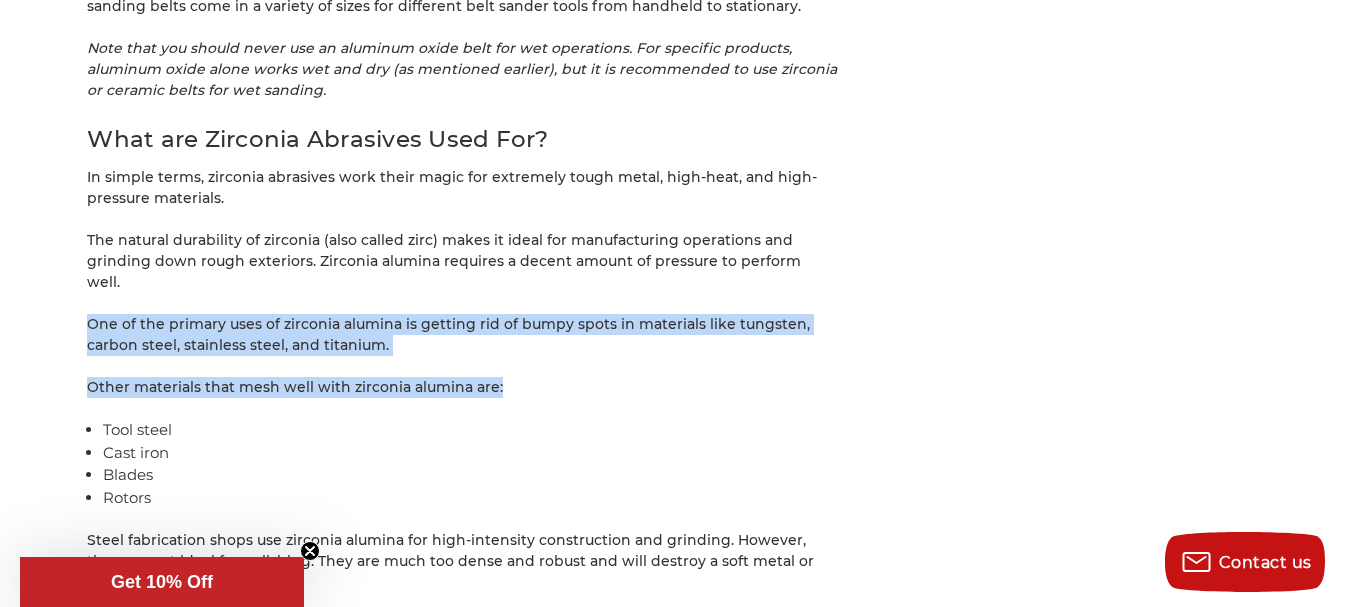 scroll, scrollTop: 3600, scrollLeft: 0, axis: vertical 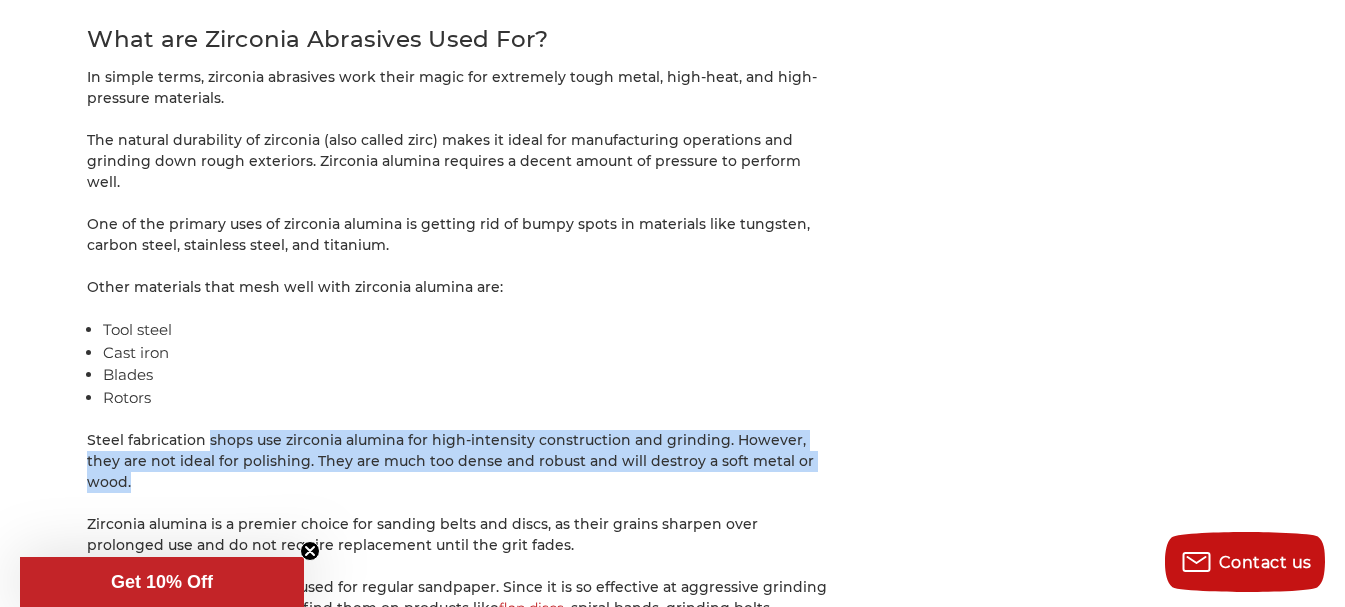 drag, startPoint x: 226, startPoint y: 400, endPoint x: 808, endPoint y: 420, distance: 582.34357 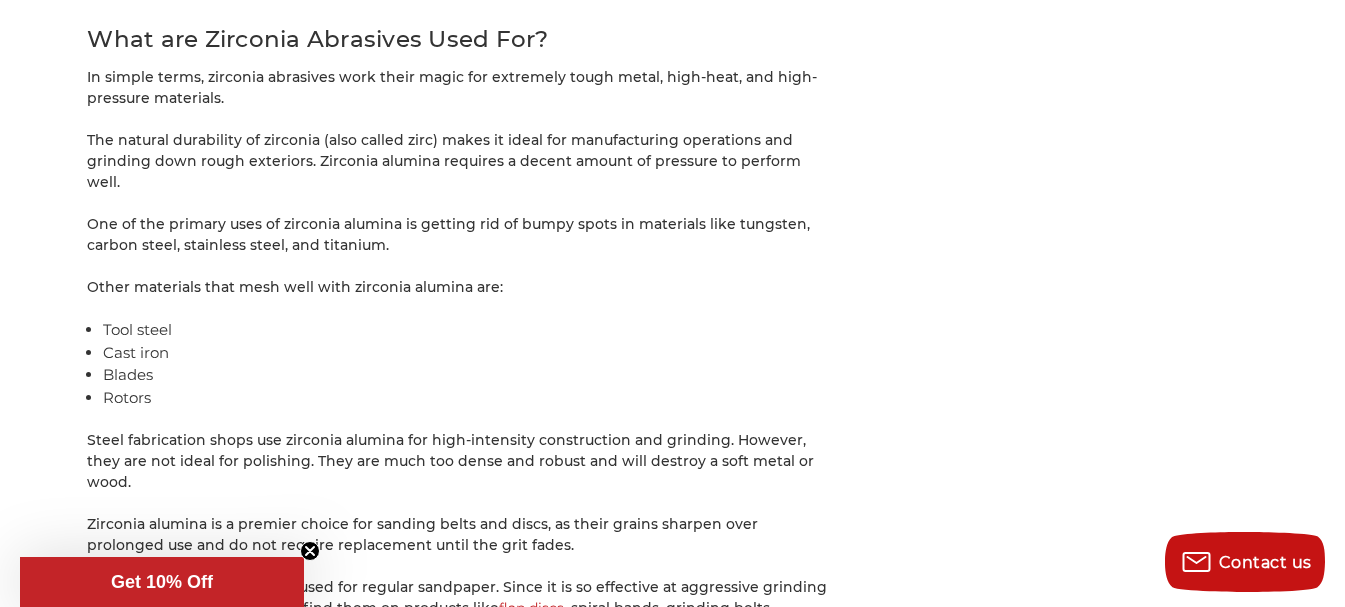 click on "Zirconia alumina is a premier choice for sanding belts and discs, as their grains sharpen over prolonged use and do not require replacement until the grit fades." at bounding box center (462, 535) 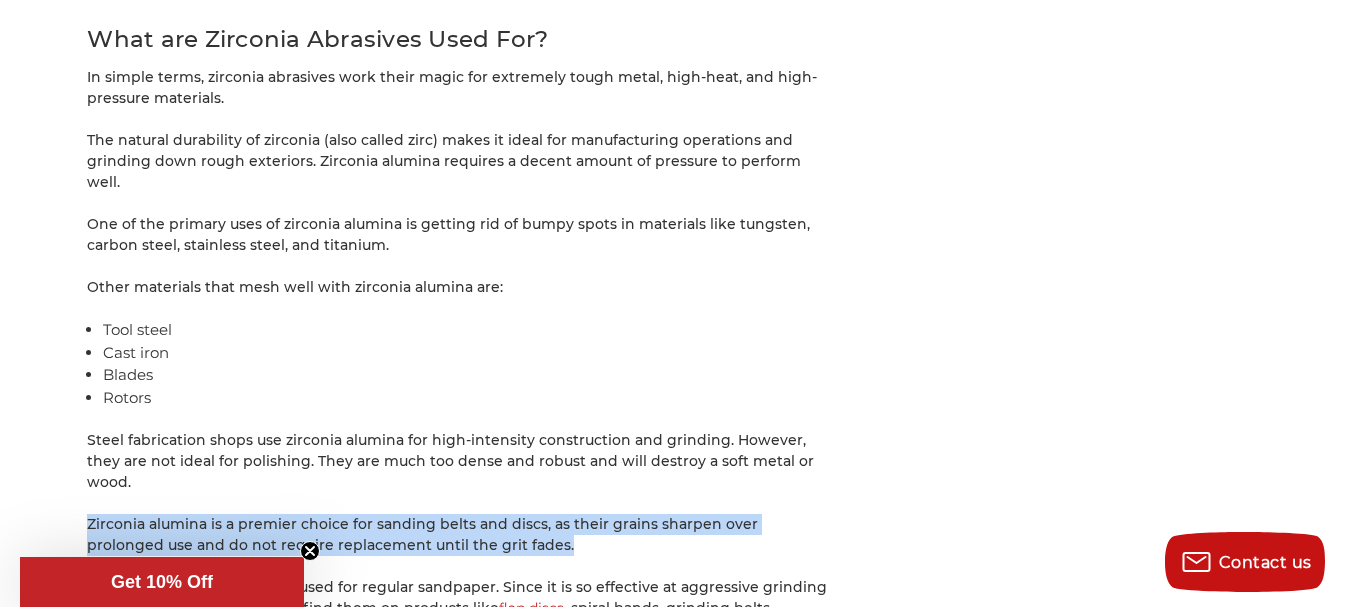 drag, startPoint x: 89, startPoint y: 462, endPoint x: 525, endPoint y: 493, distance: 437.10068 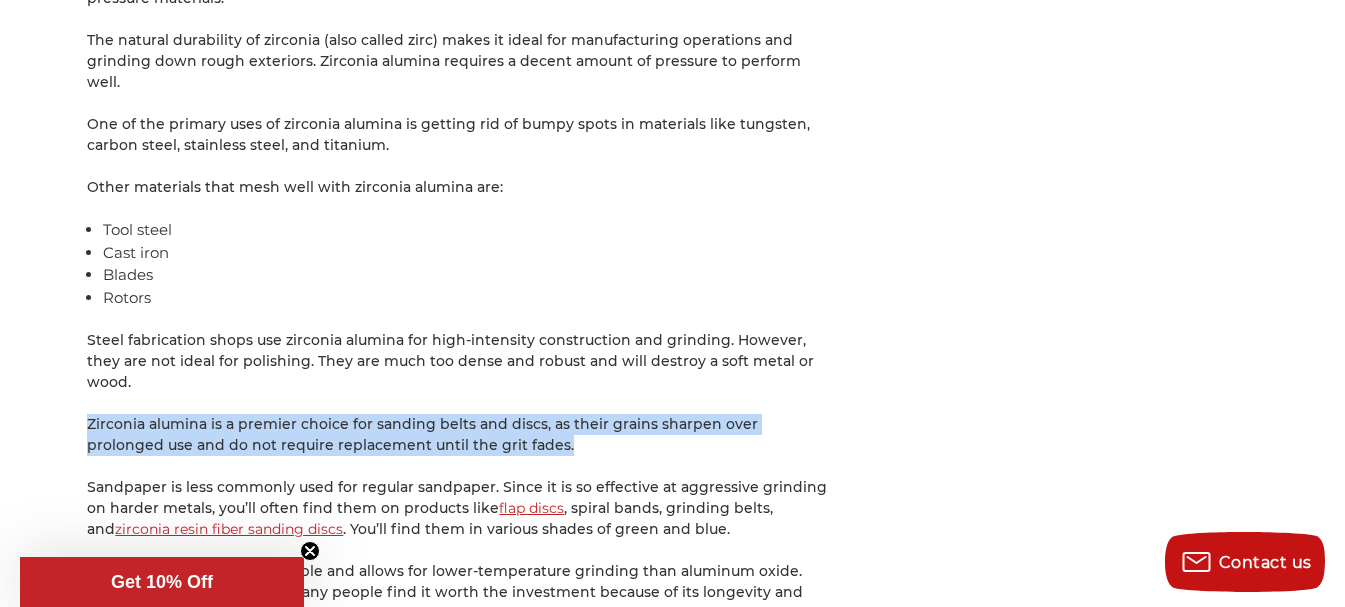 scroll, scrollTop: 3800, scrollLeft: 0, axis: vertical 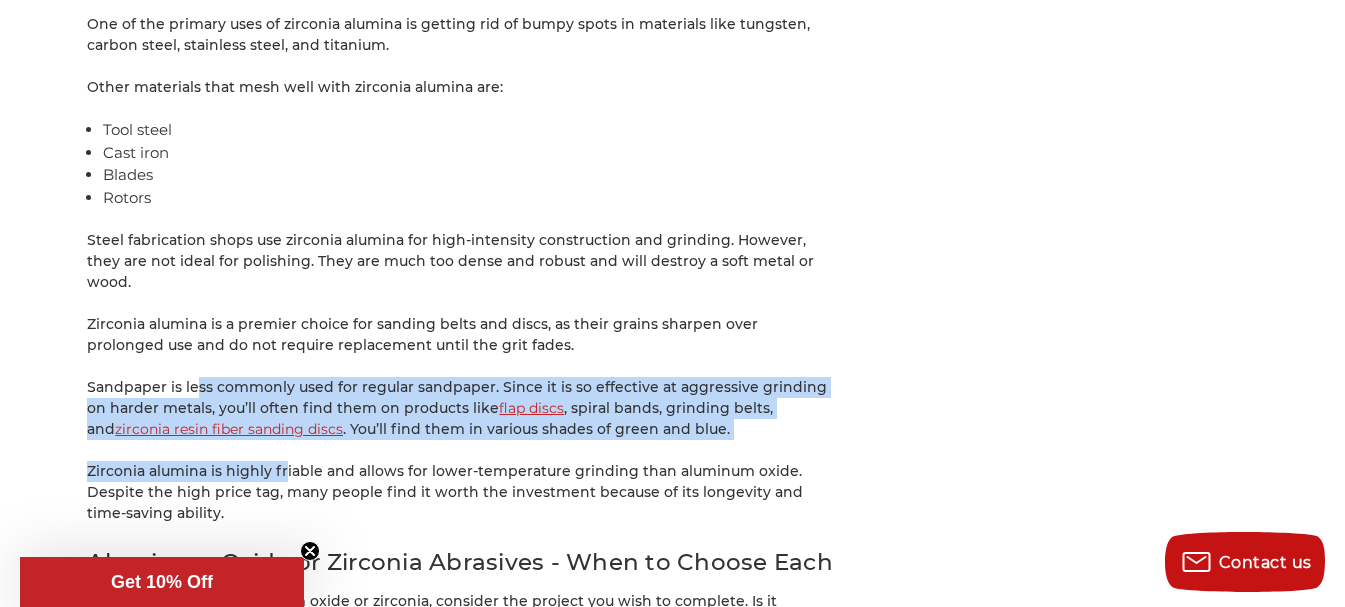drag, startPoint x: 197, startPoint y: 328, endPoint x: 285, endPoint y: 385, distance: 104.84751 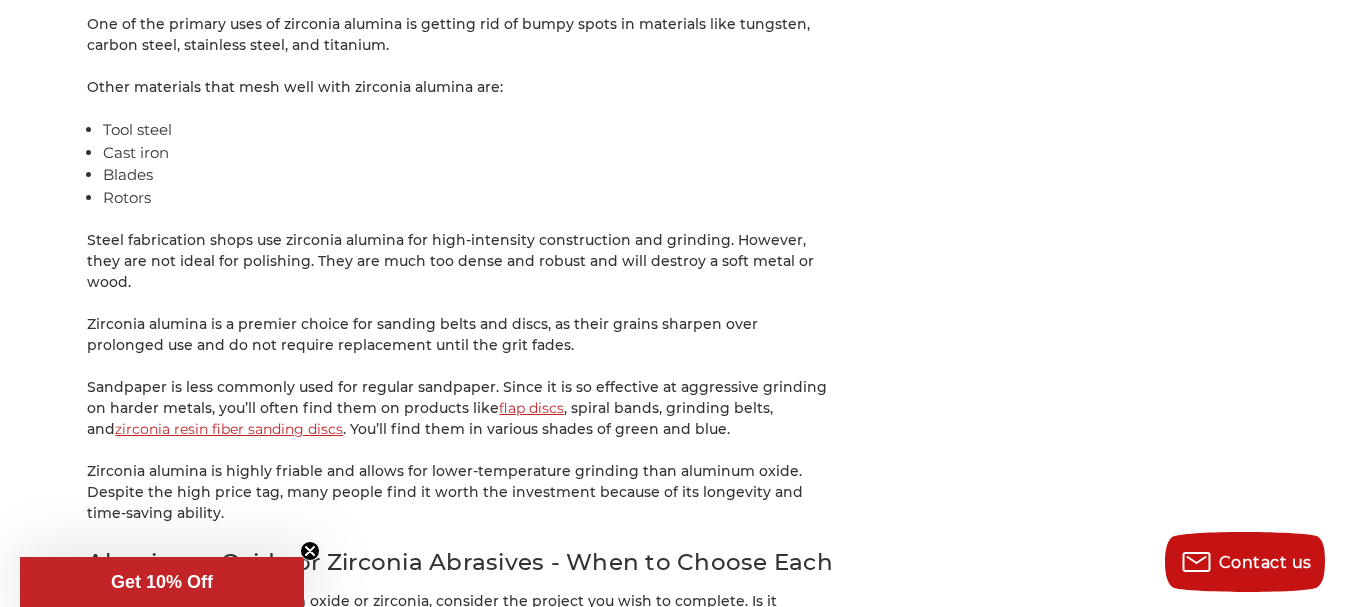 click on "Zirconia alumina is highly friable and allows for lower-temperature grinding than aluminum oxide. Despite the high price tag, many people find it worth the investment because of its longevity and time-saving ability." at bounding box center [462, 492] 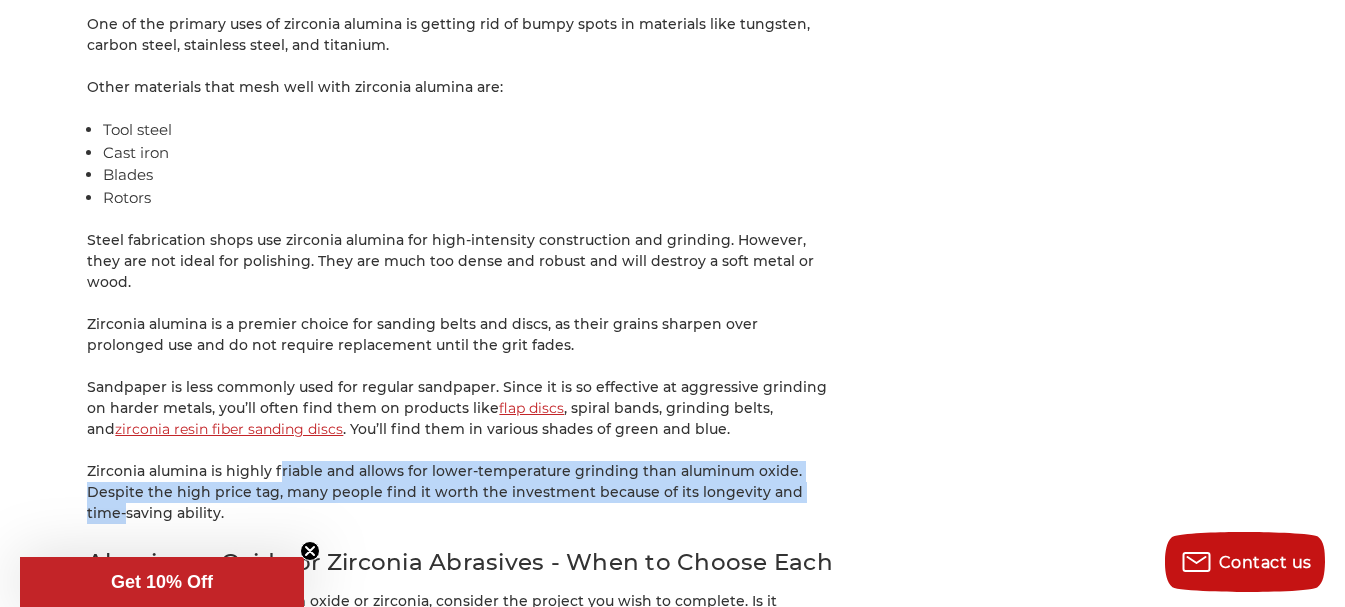 drag, startPoint x: 282, startPoint y: 401, endPoint x: 835, endPoint y: 438, distance: 554.2364 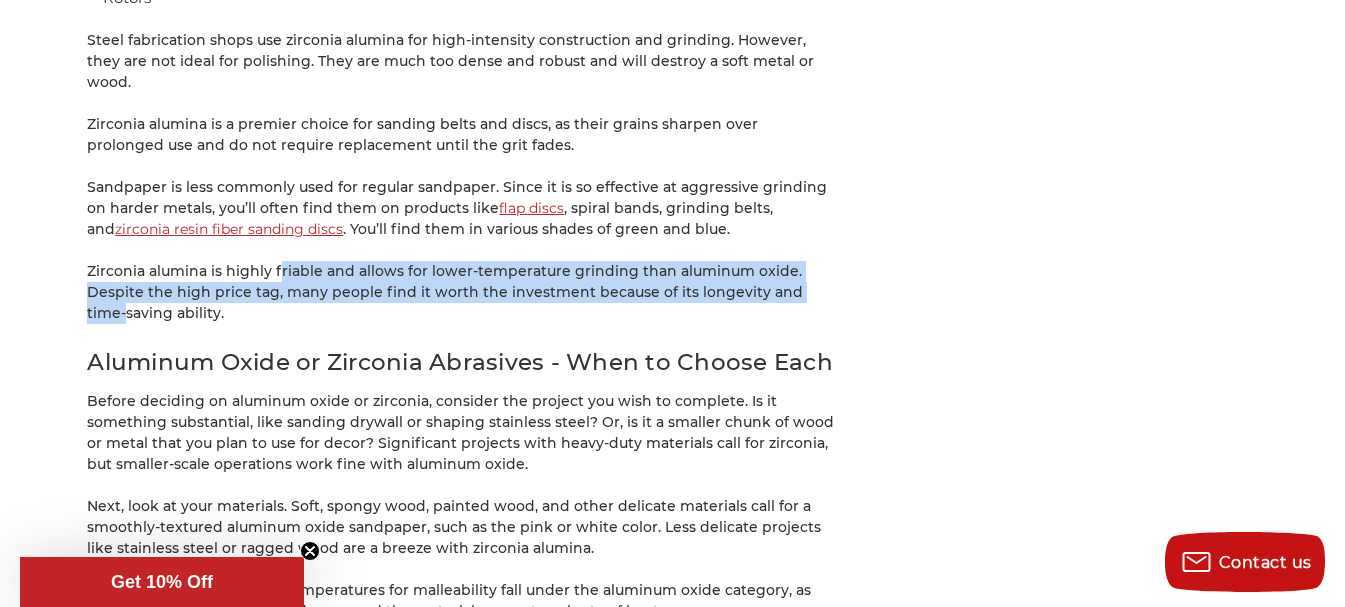 scroll, scrollTop: 4100, scrollLeft: 0, axis: vertical 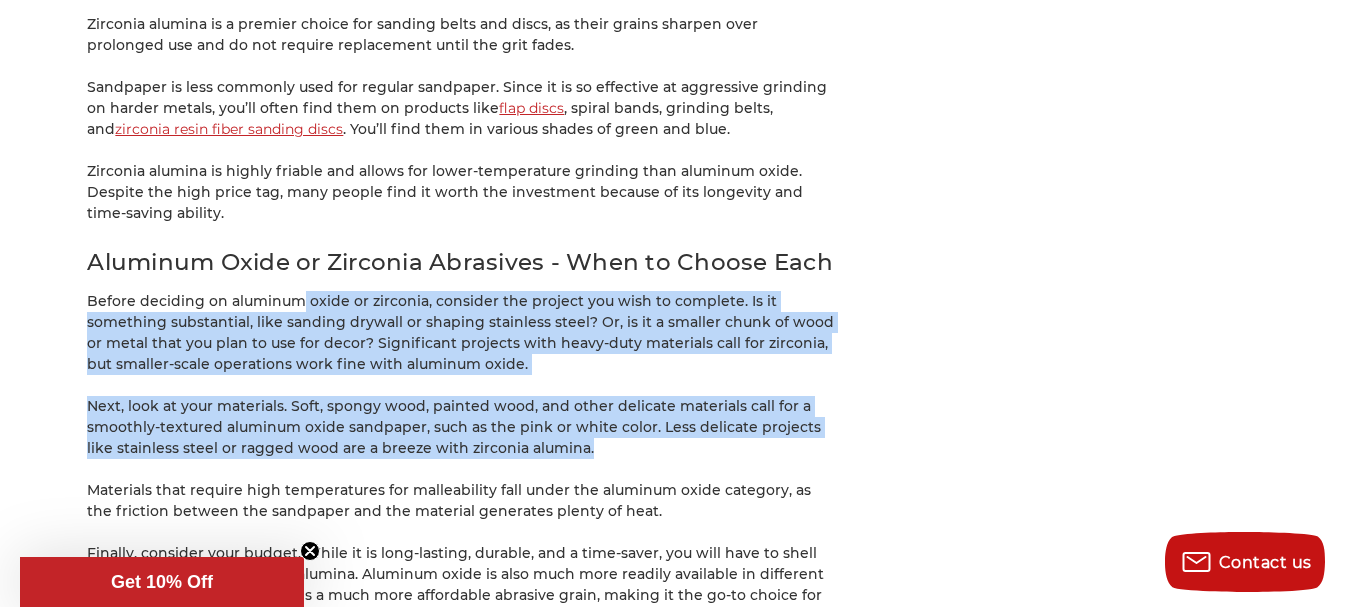 drag, startPoint x: 294, startPoint y: 242, endPoint x: 604, endPoint y: 386, distance: 341.8128 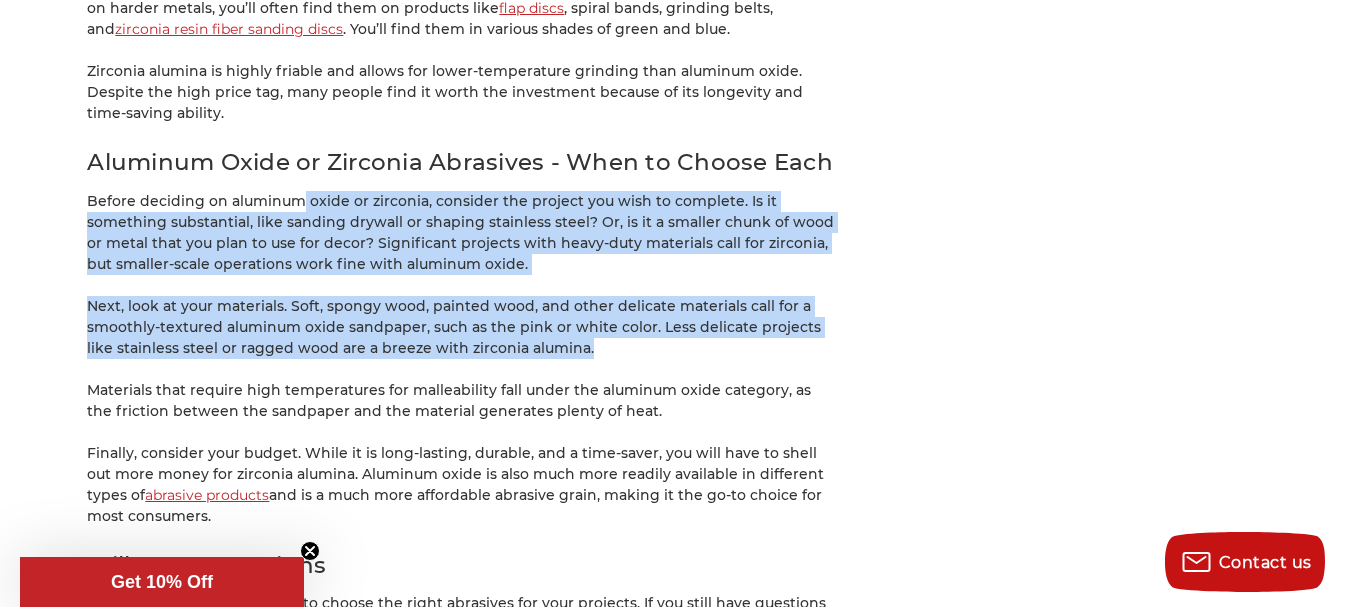 drag, startPoint x: 190, startPoint y: 384, endPoint x: 491, endPoint y: 461, distance: 310.69278 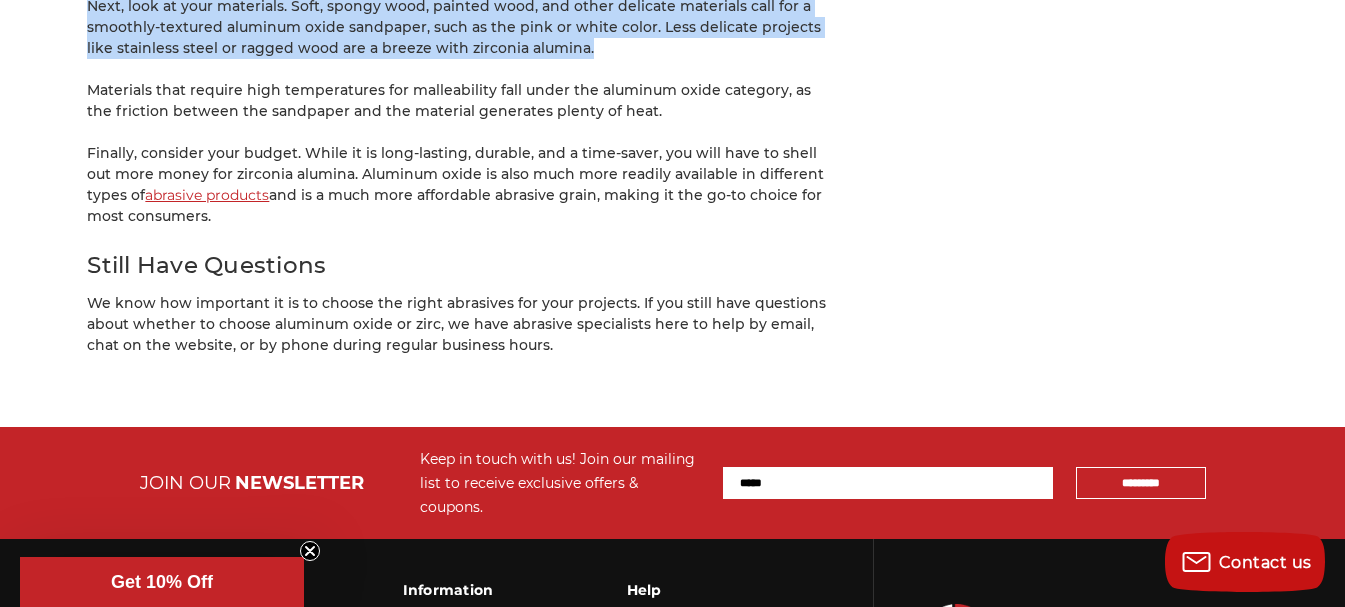 scroll, scrollTop: 4000, scrollLeft: 0, axis: vertical 